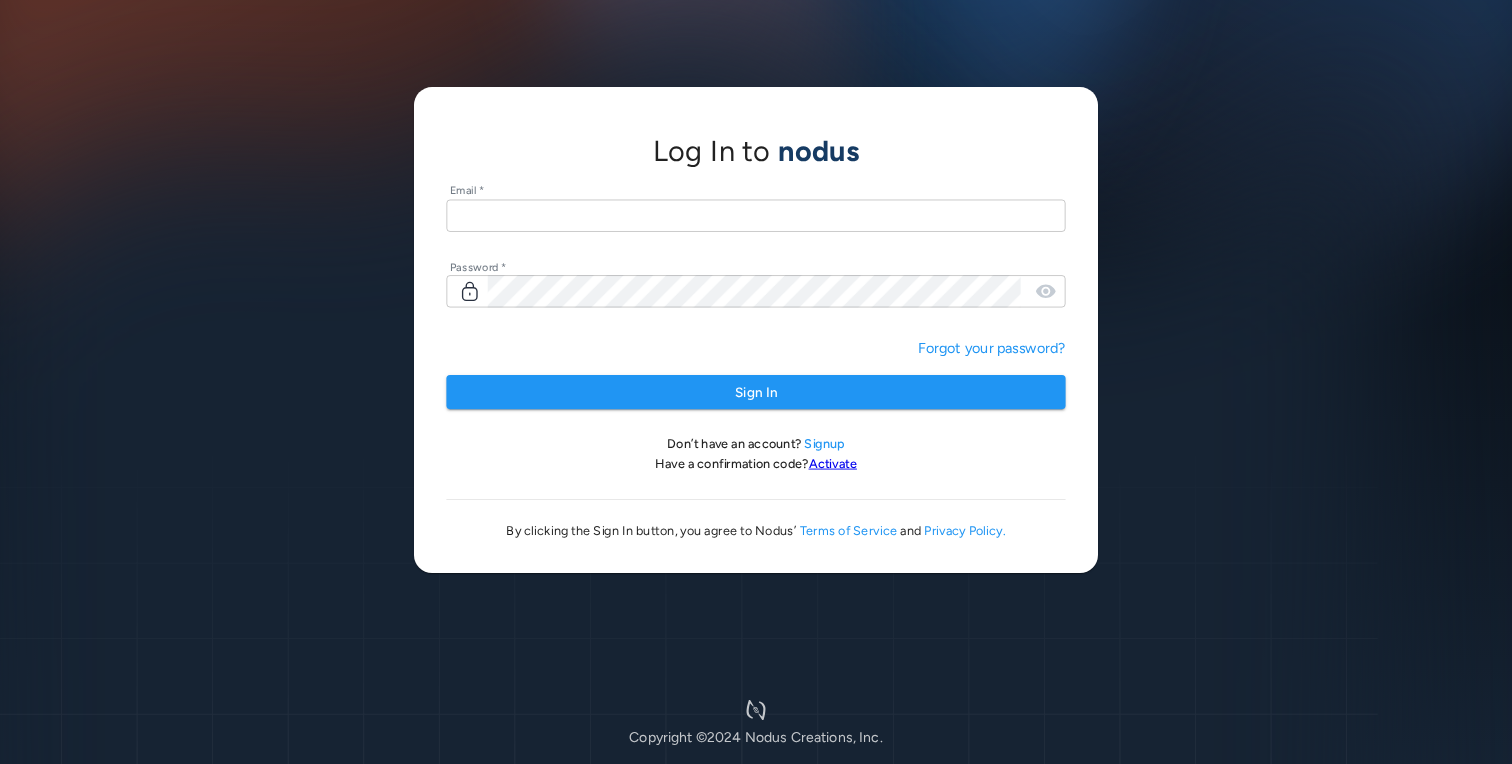 scroll, scrollTop: 0, scrollLeft: 0, axis: both 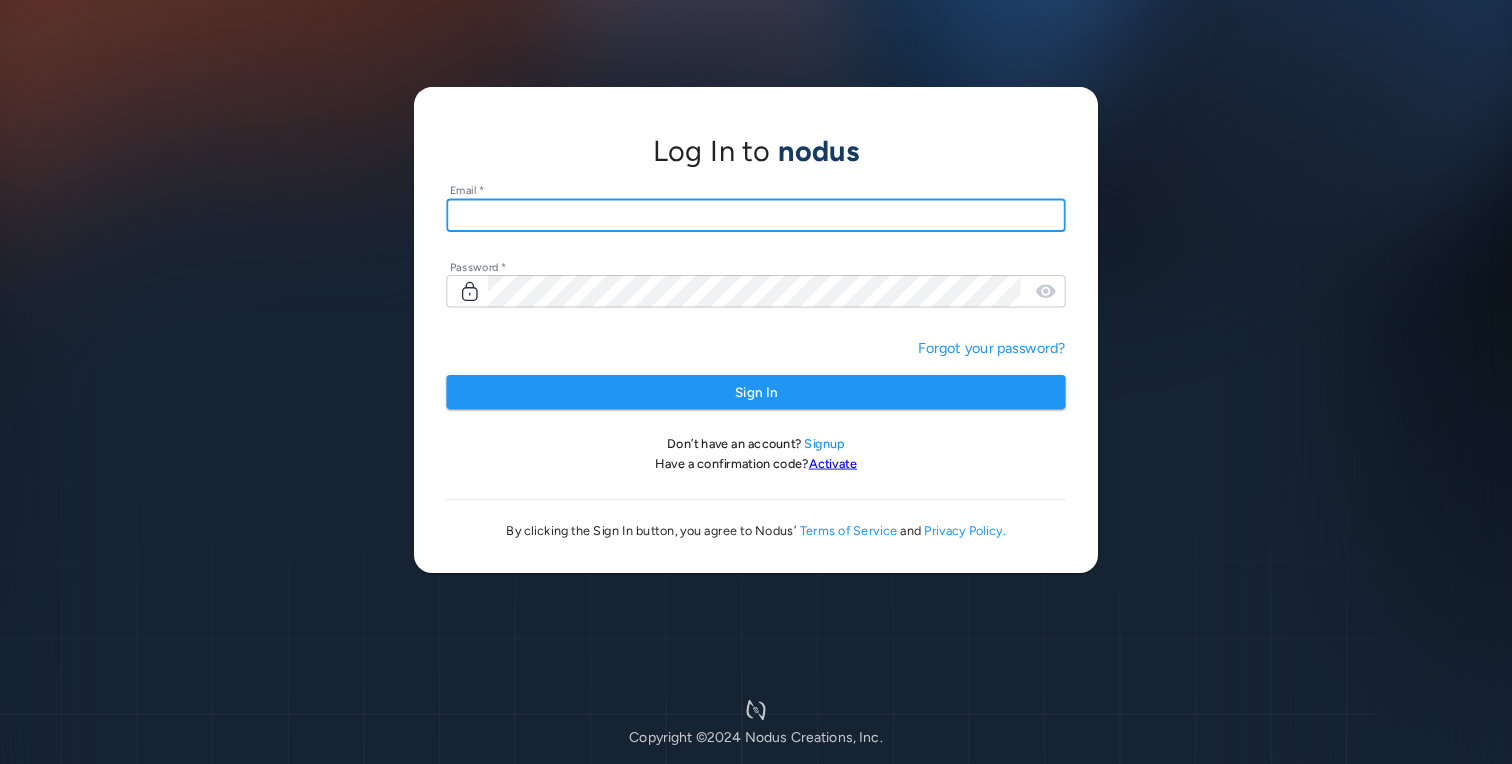 type on "**********" 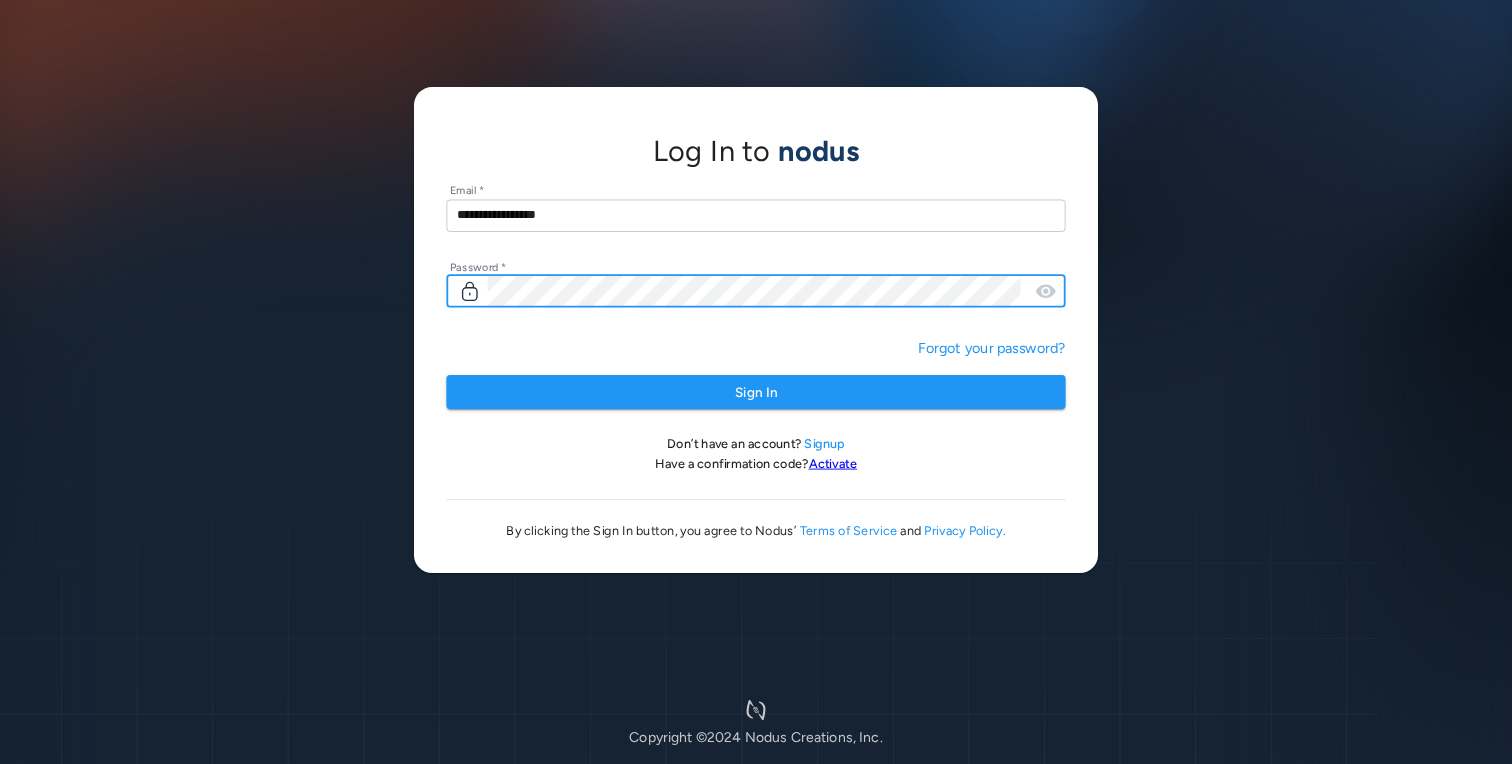 click on "Sign In" at bounding box center (755, 392) 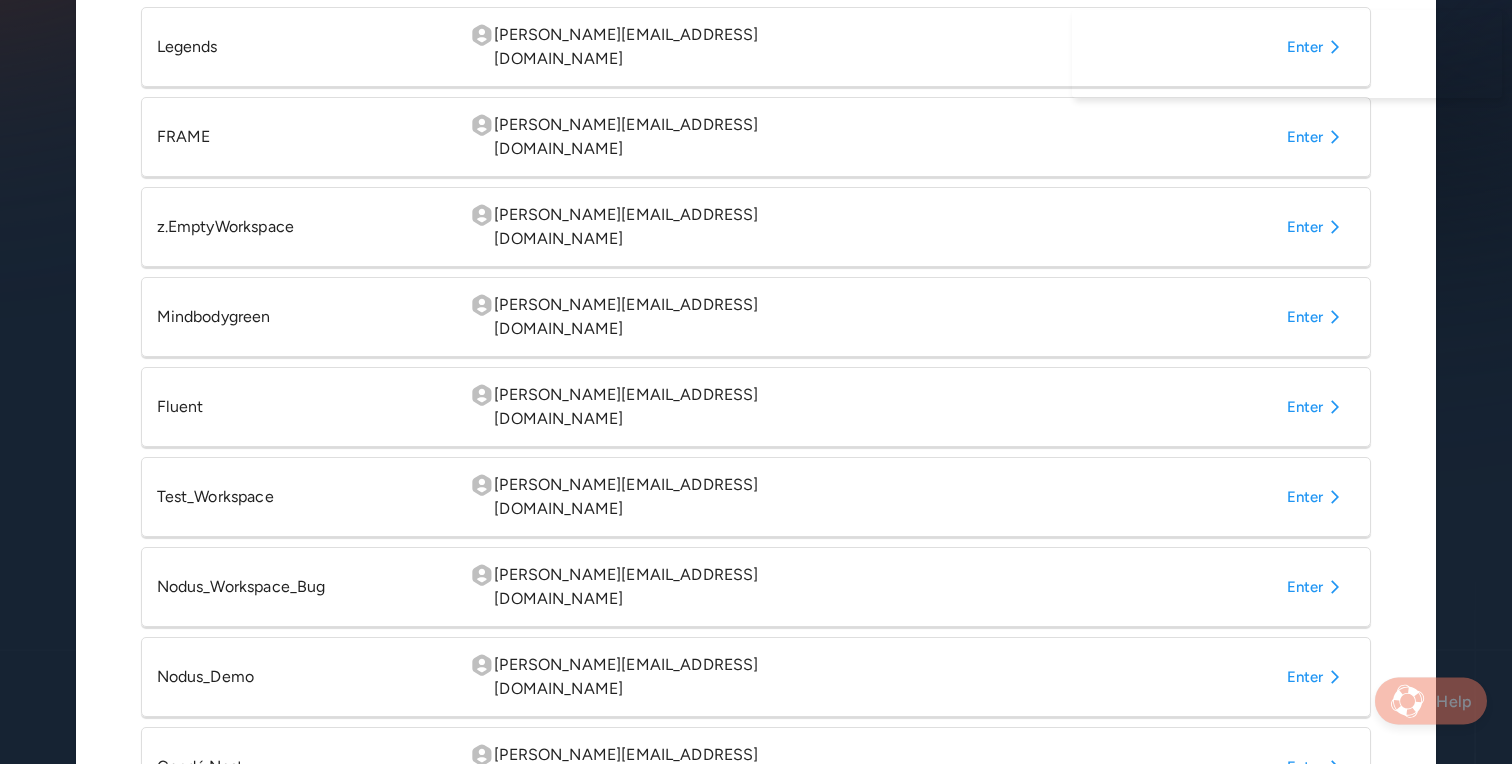 scroll, scrollTop: 749, scrollLeft: 0, axis: vertical 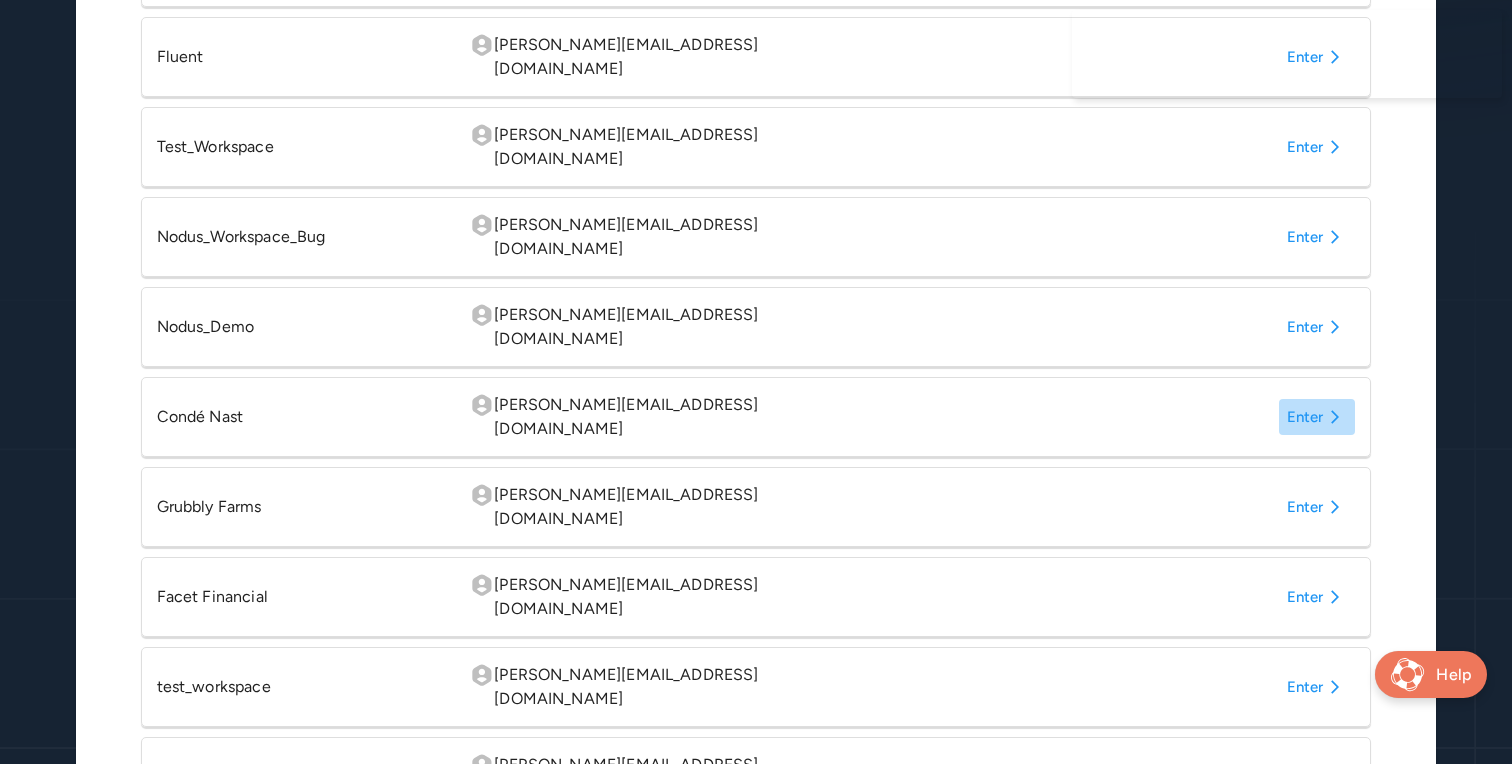 click 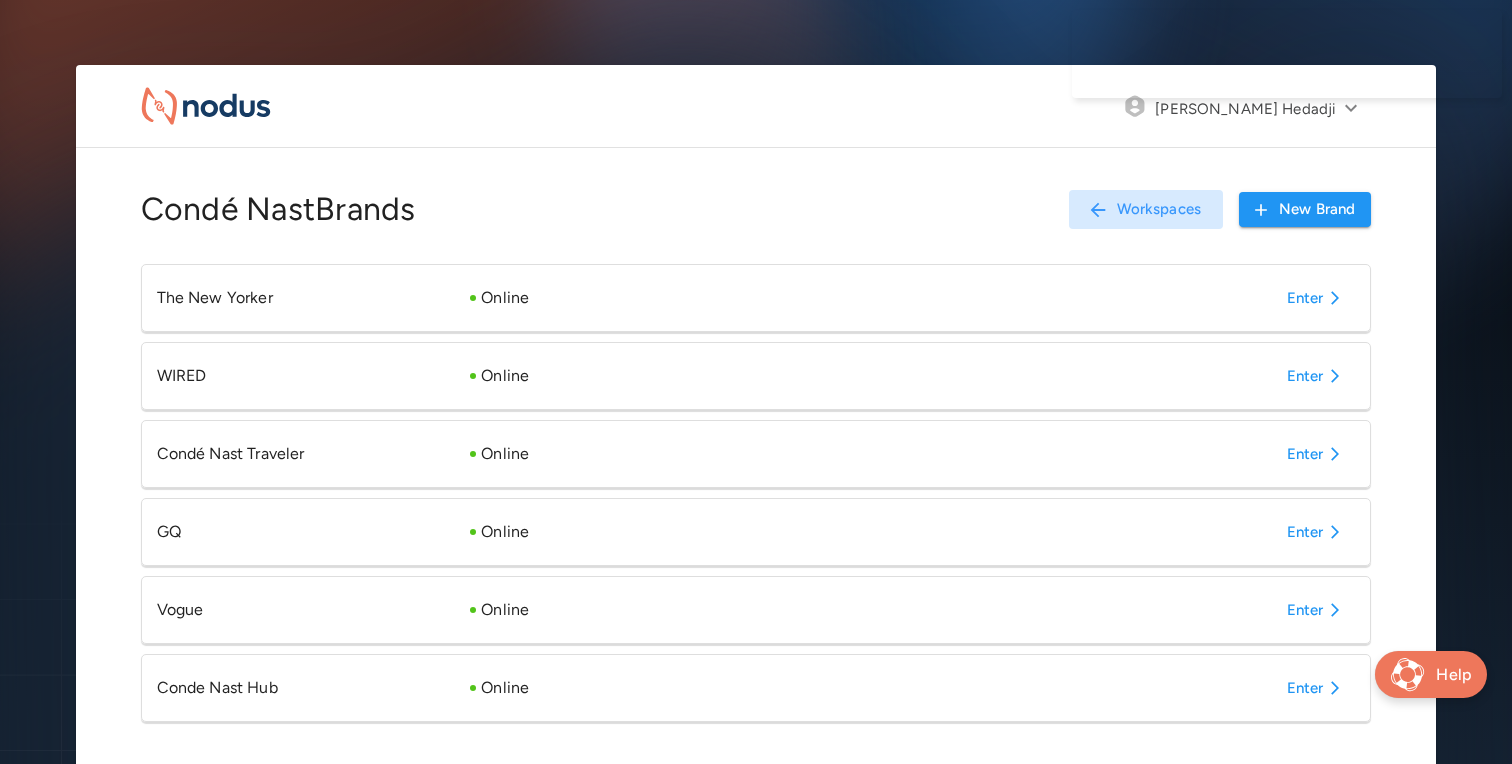 click 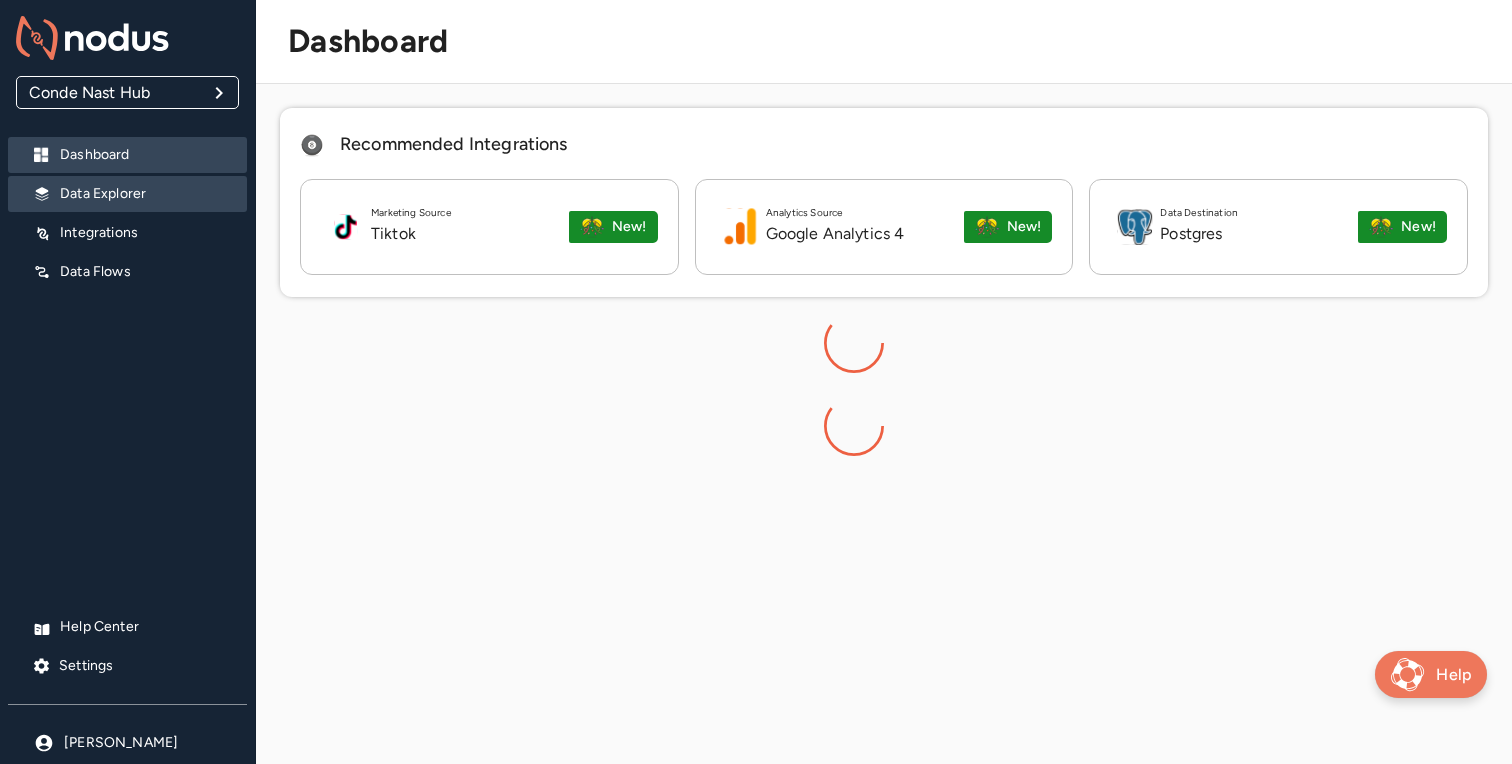 click on "Data Explorer" at bounding box center [145, 194] 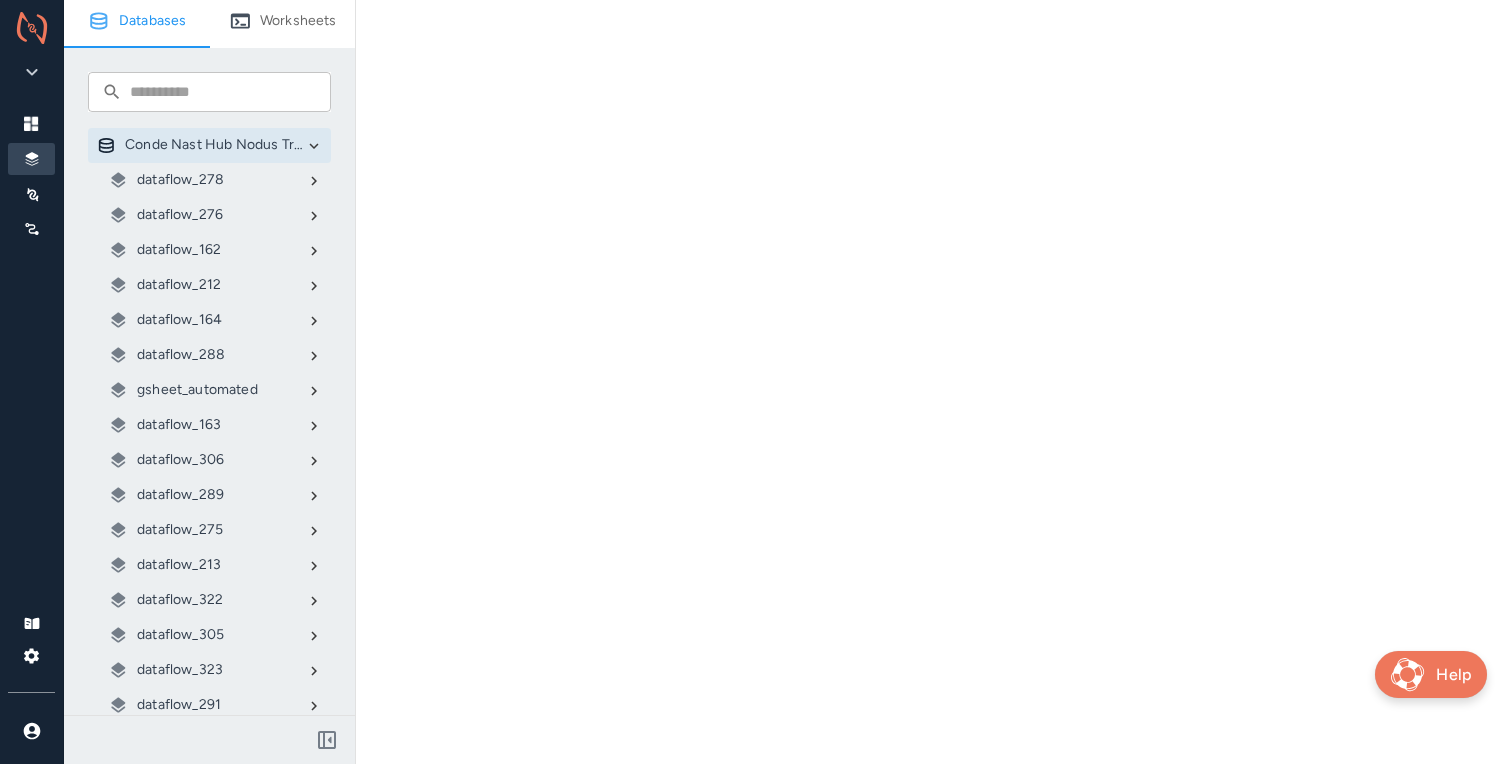 click on "gsheet_automated" at bounding box center (197, 390) 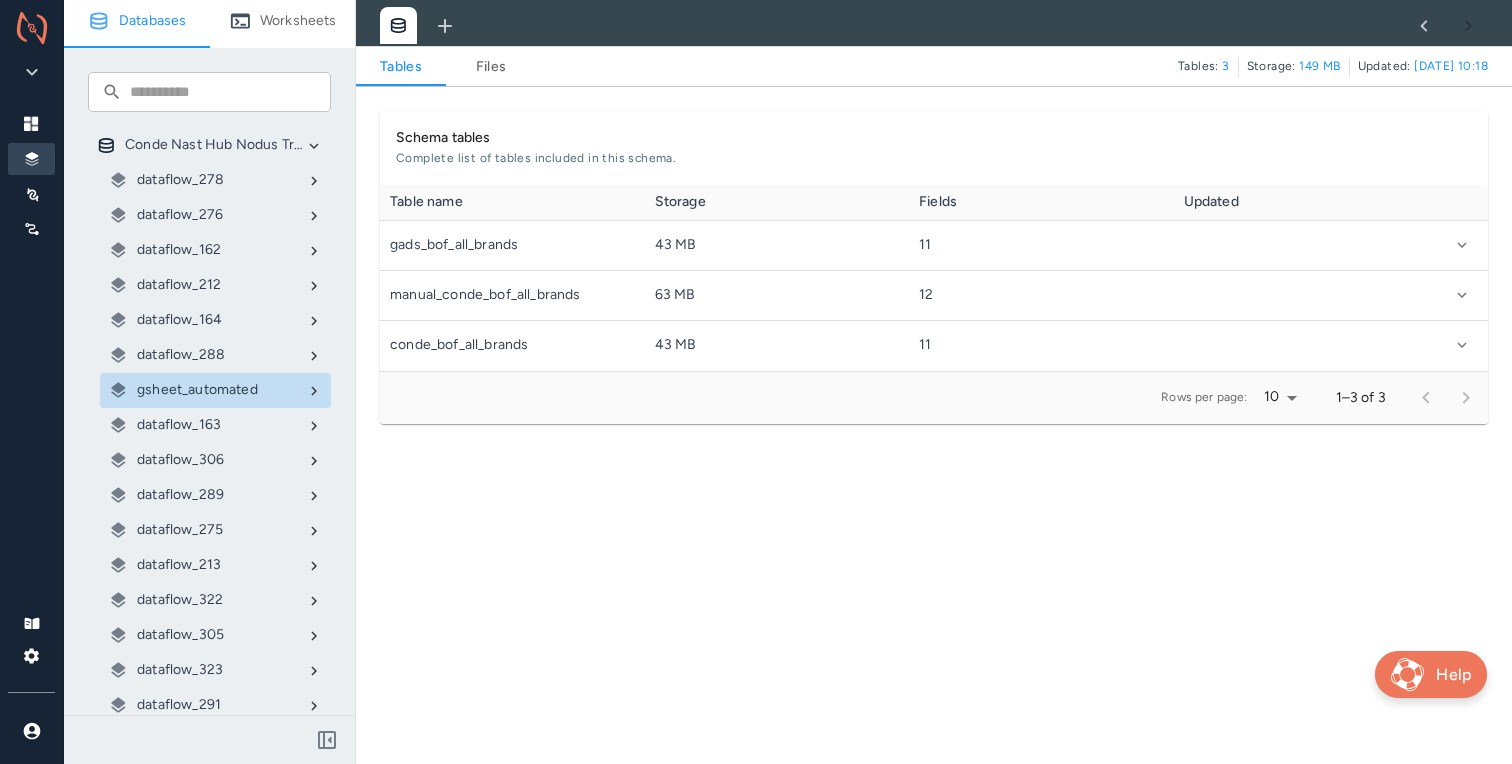 scroll, scrollTop: 1, scrollLeft: 1, axis: both 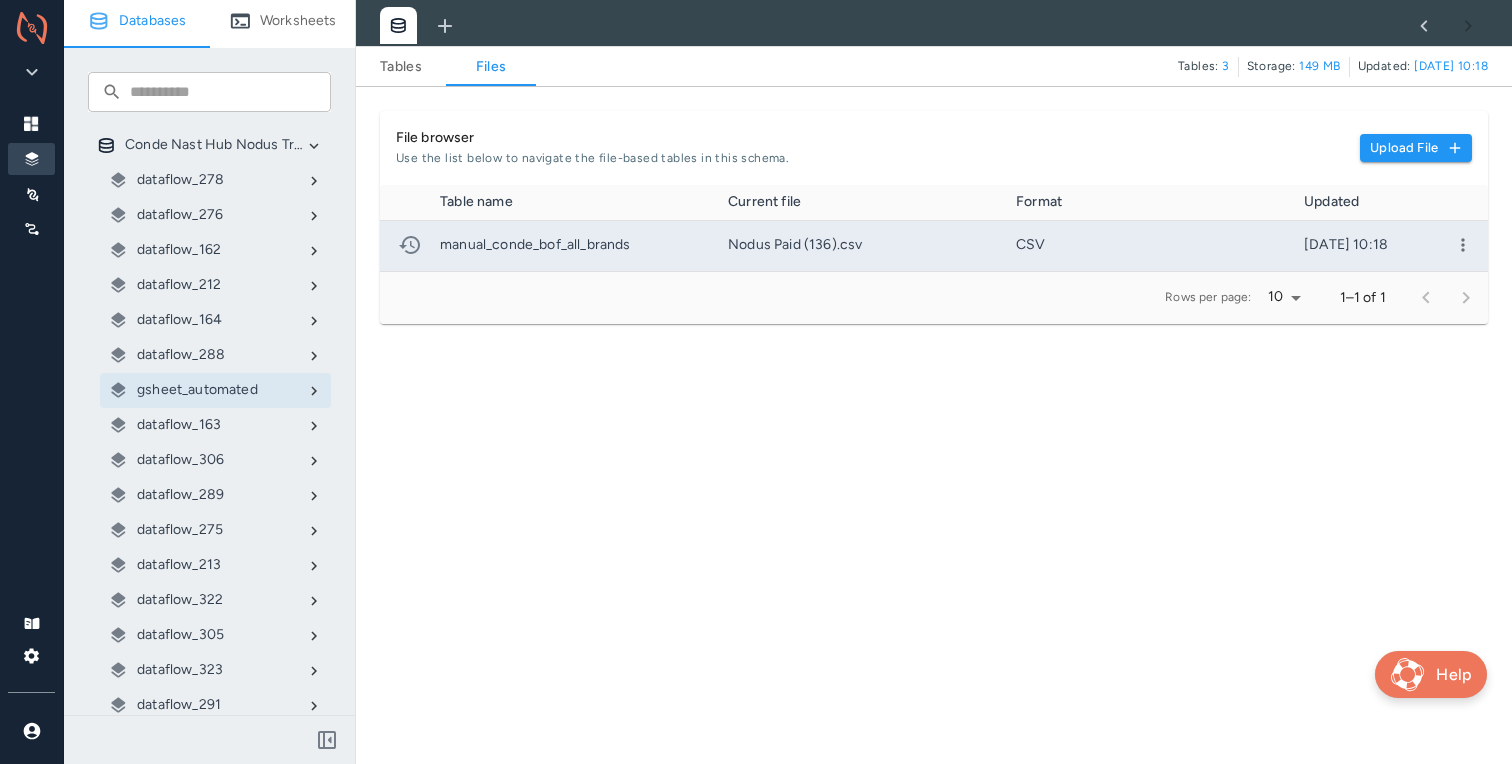 click 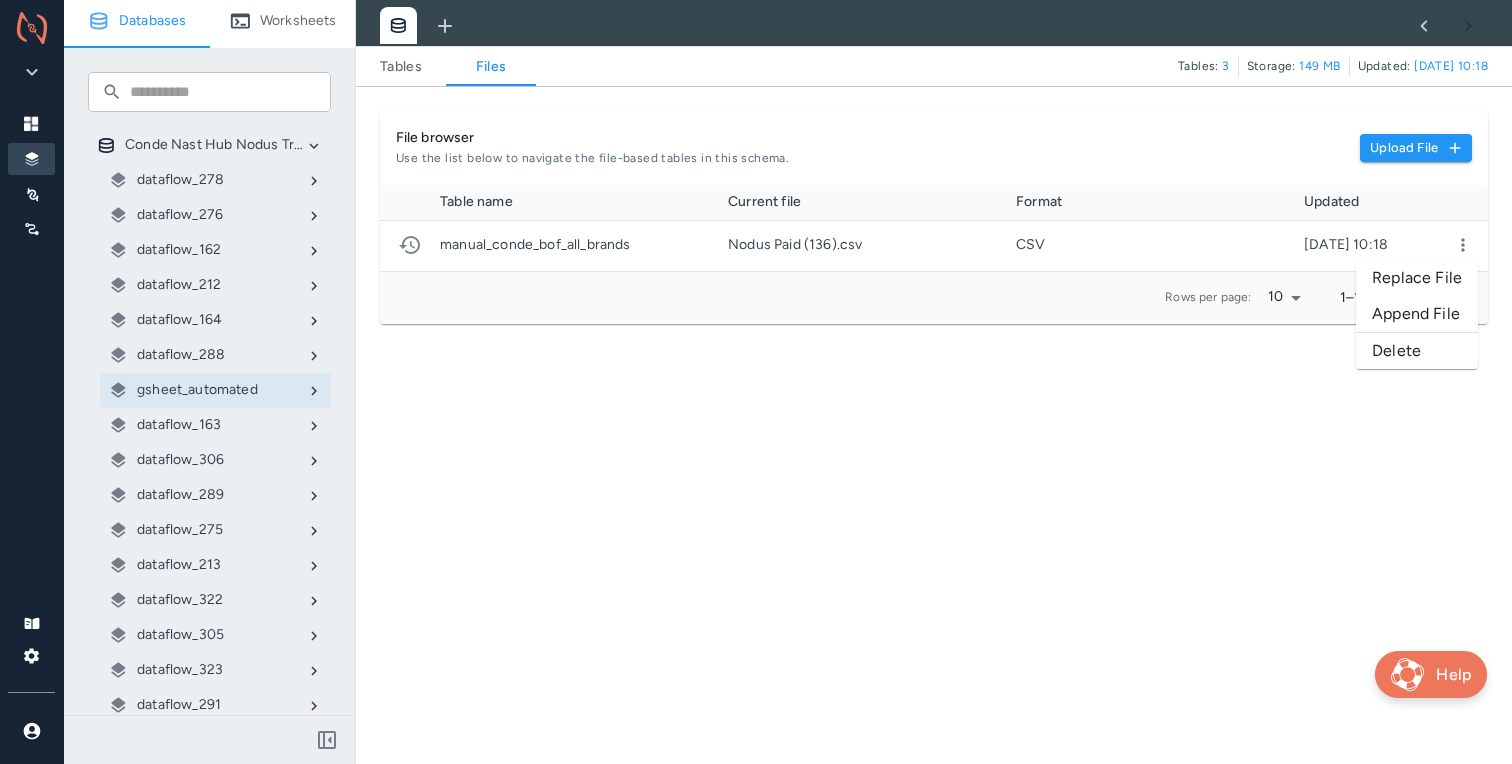 click on "Replace File" at bounding box center [1417, 278] 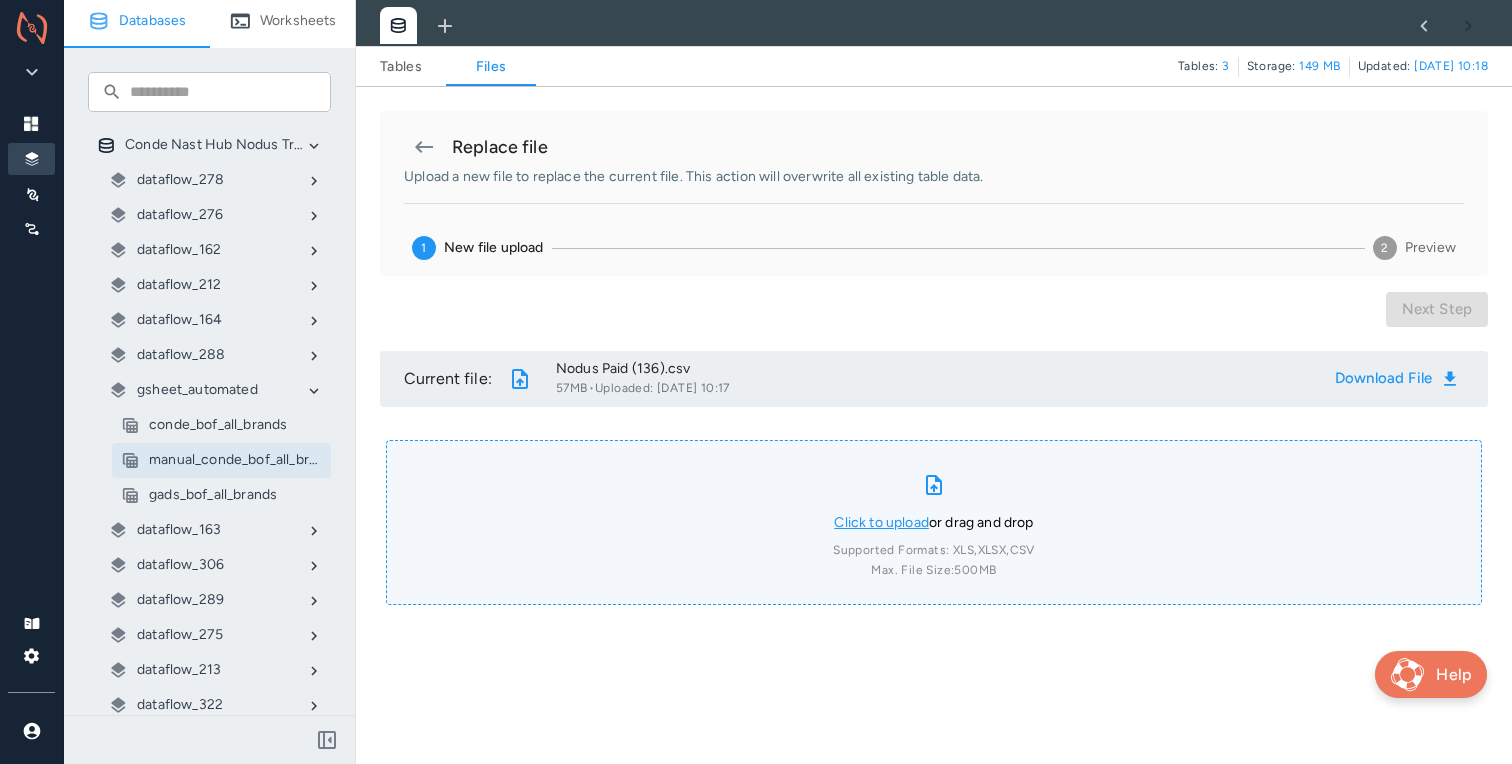 click on "Click to upload" at bounding box center (881, 522) 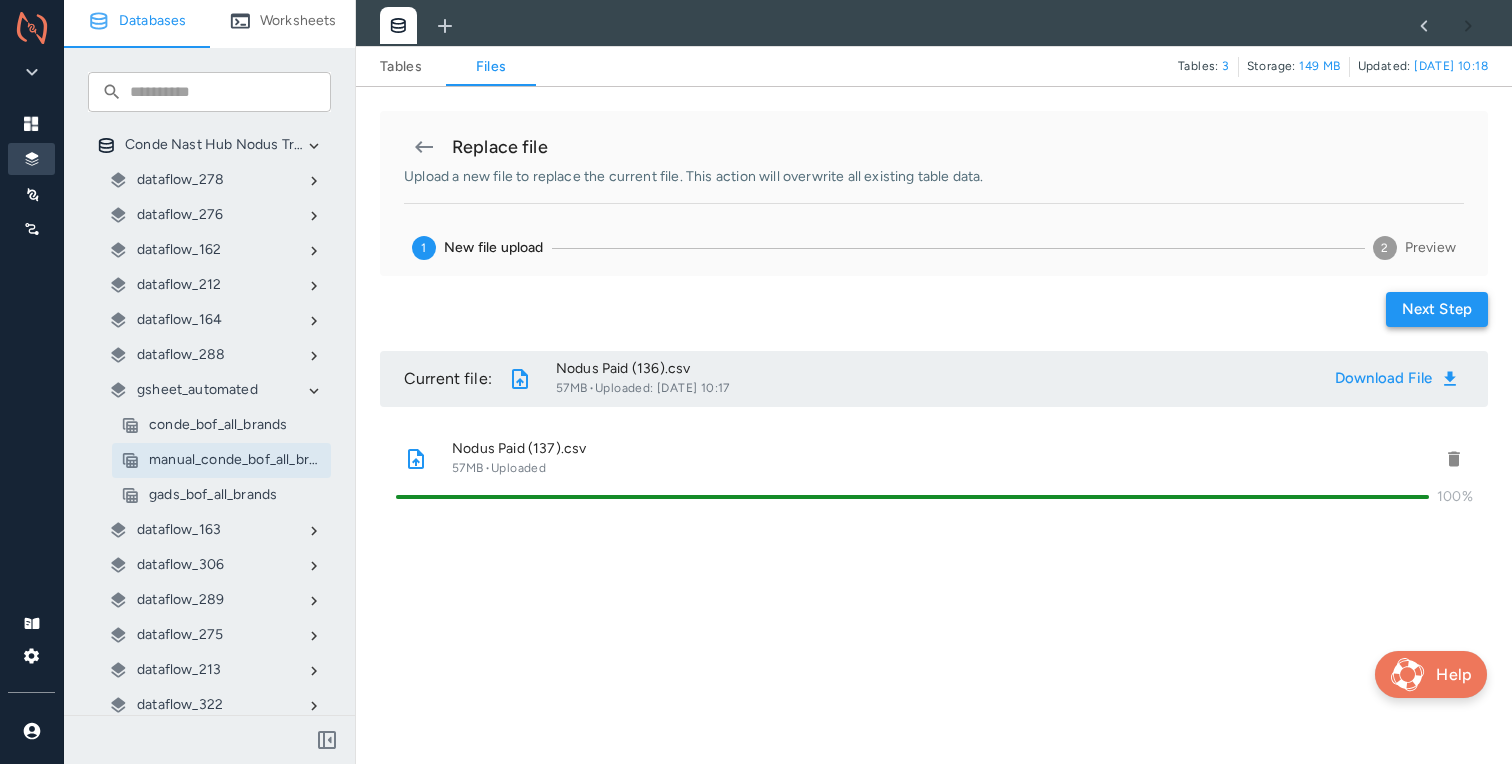 click on "Next step" at bounding box center (1437, 309) 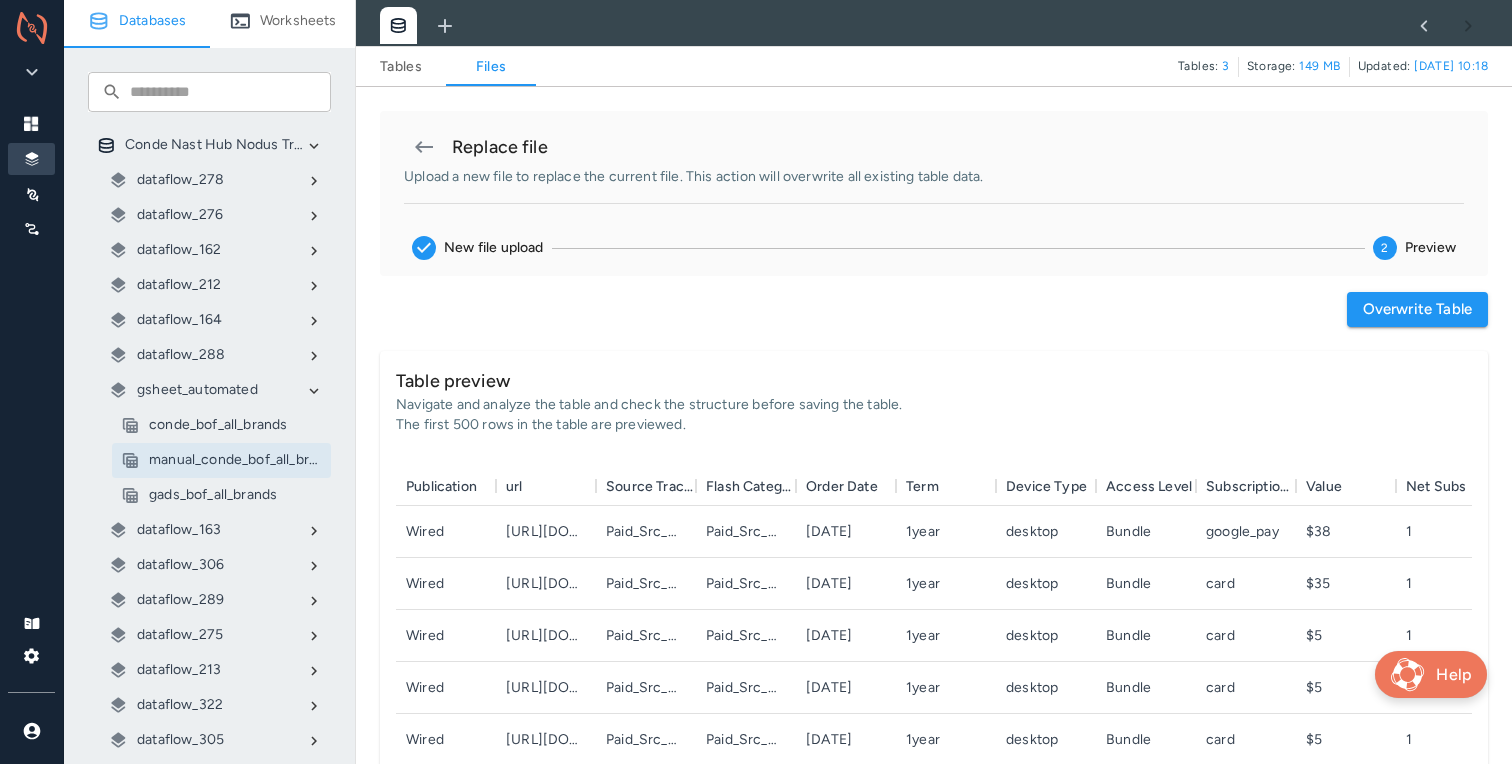 scroll, scrollTop: 1, scrollLeft: 1, axis: both 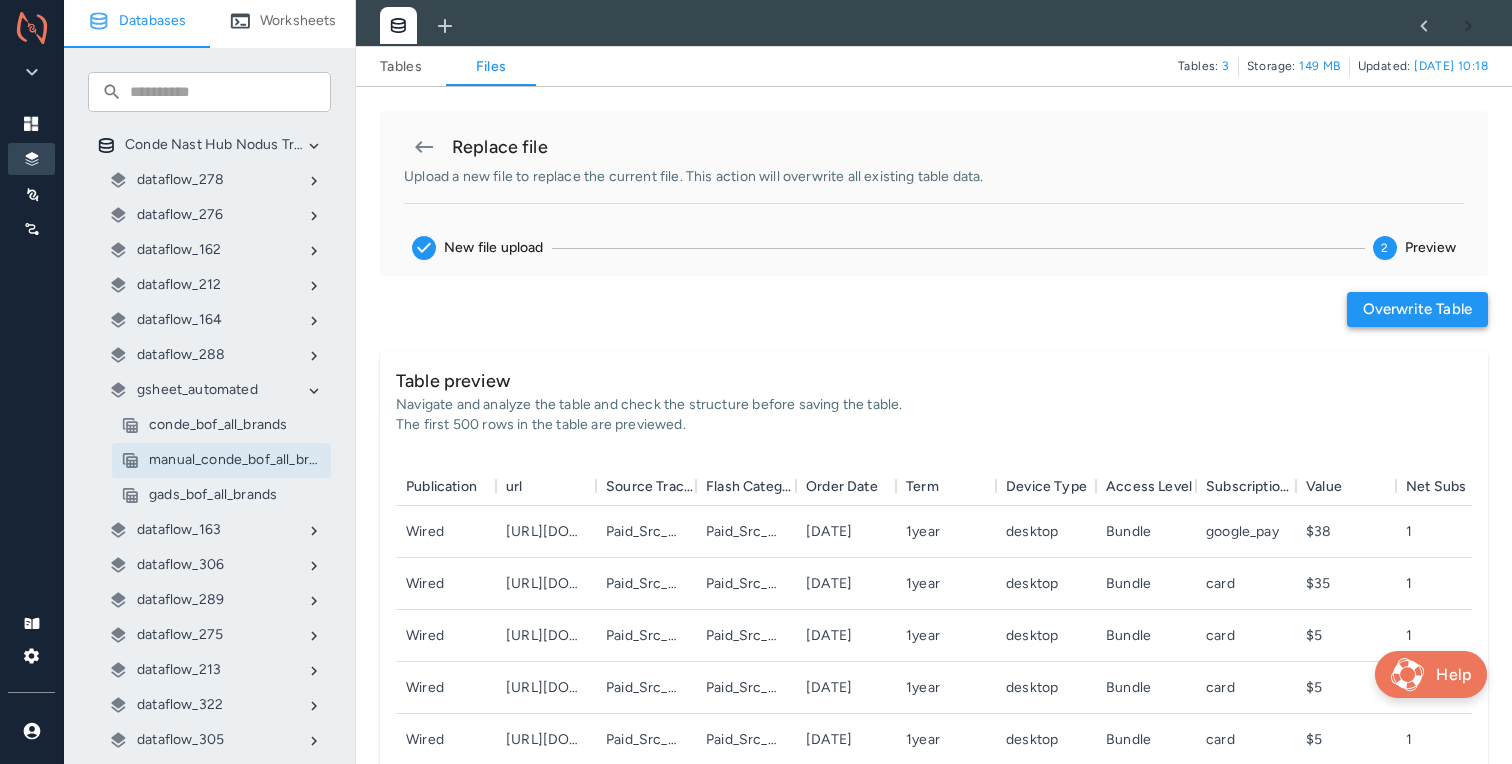 click on "Overwrite table" at bounding box center [1417, 309] 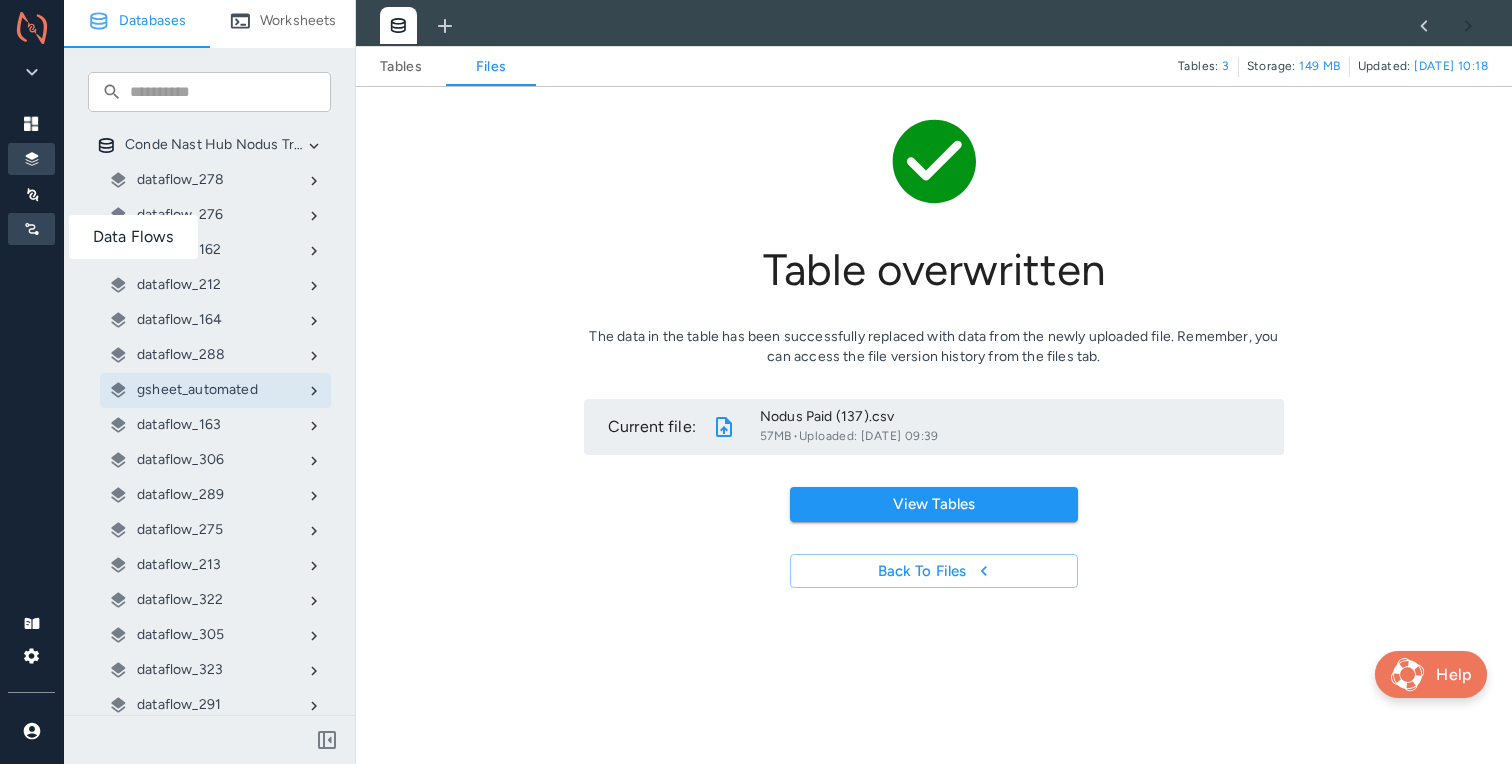 click 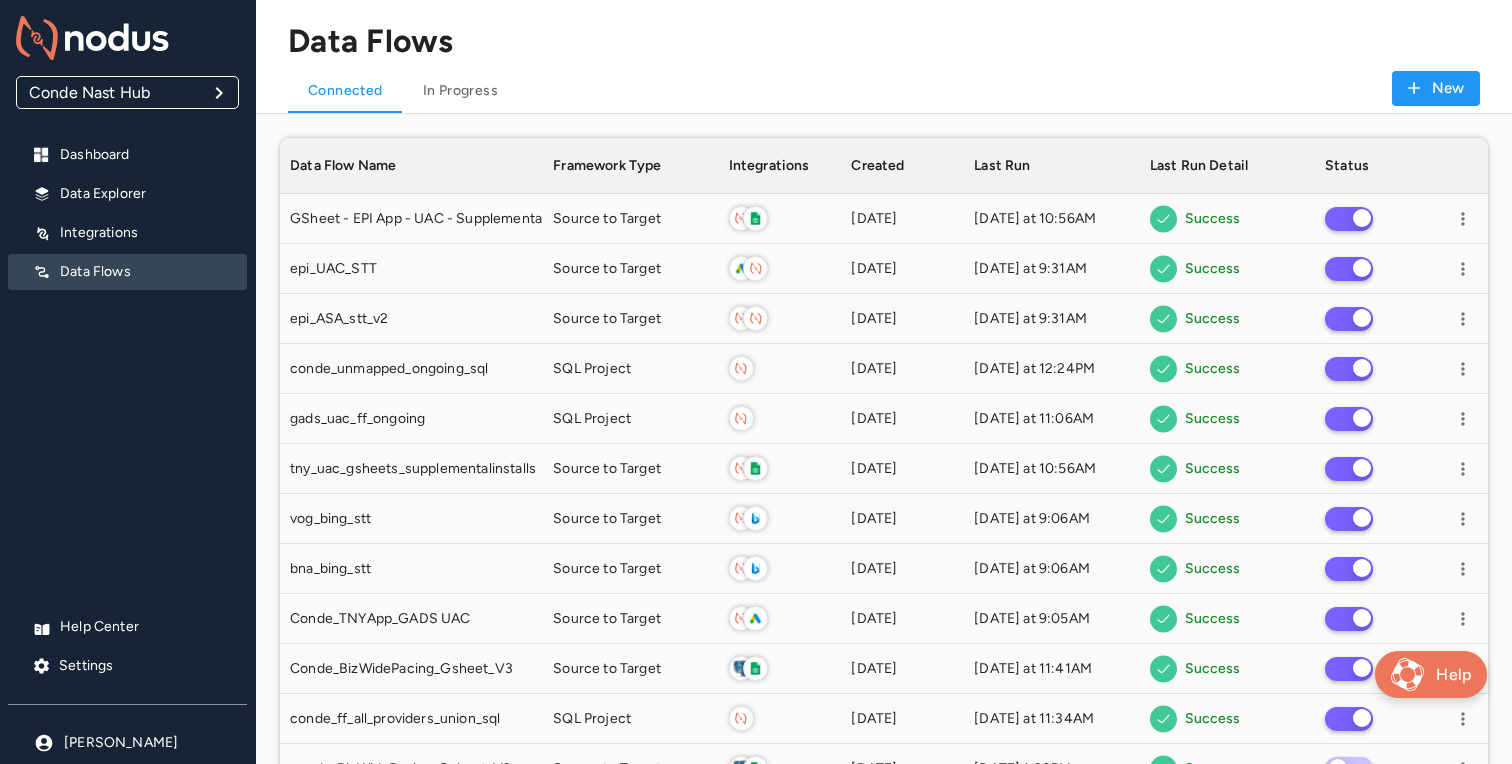 scroll, scrollTop: 1, scrollLeft: 1, axis: both 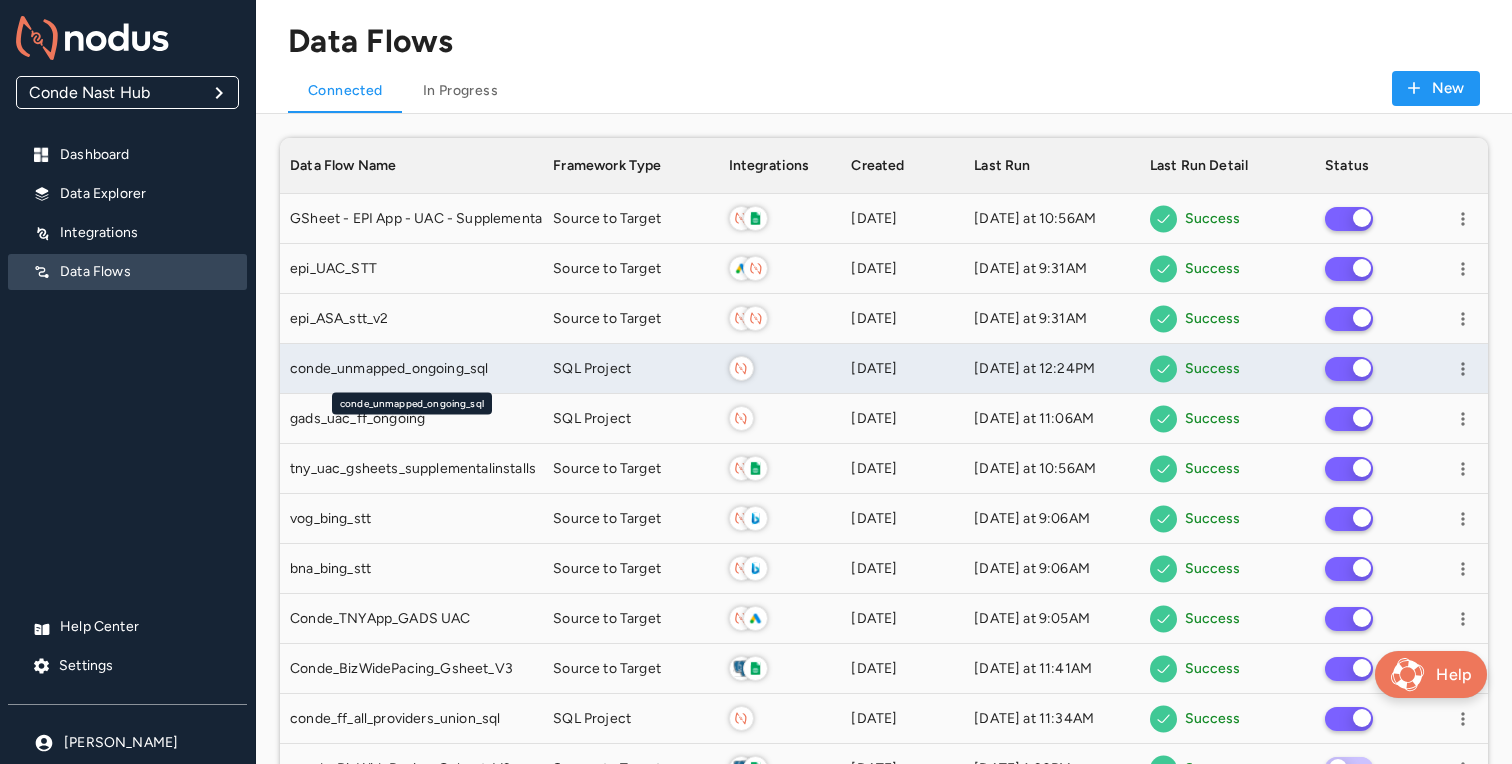 click on "conde_unmapped_ongoing_sql" at bounding box center [389, 369] 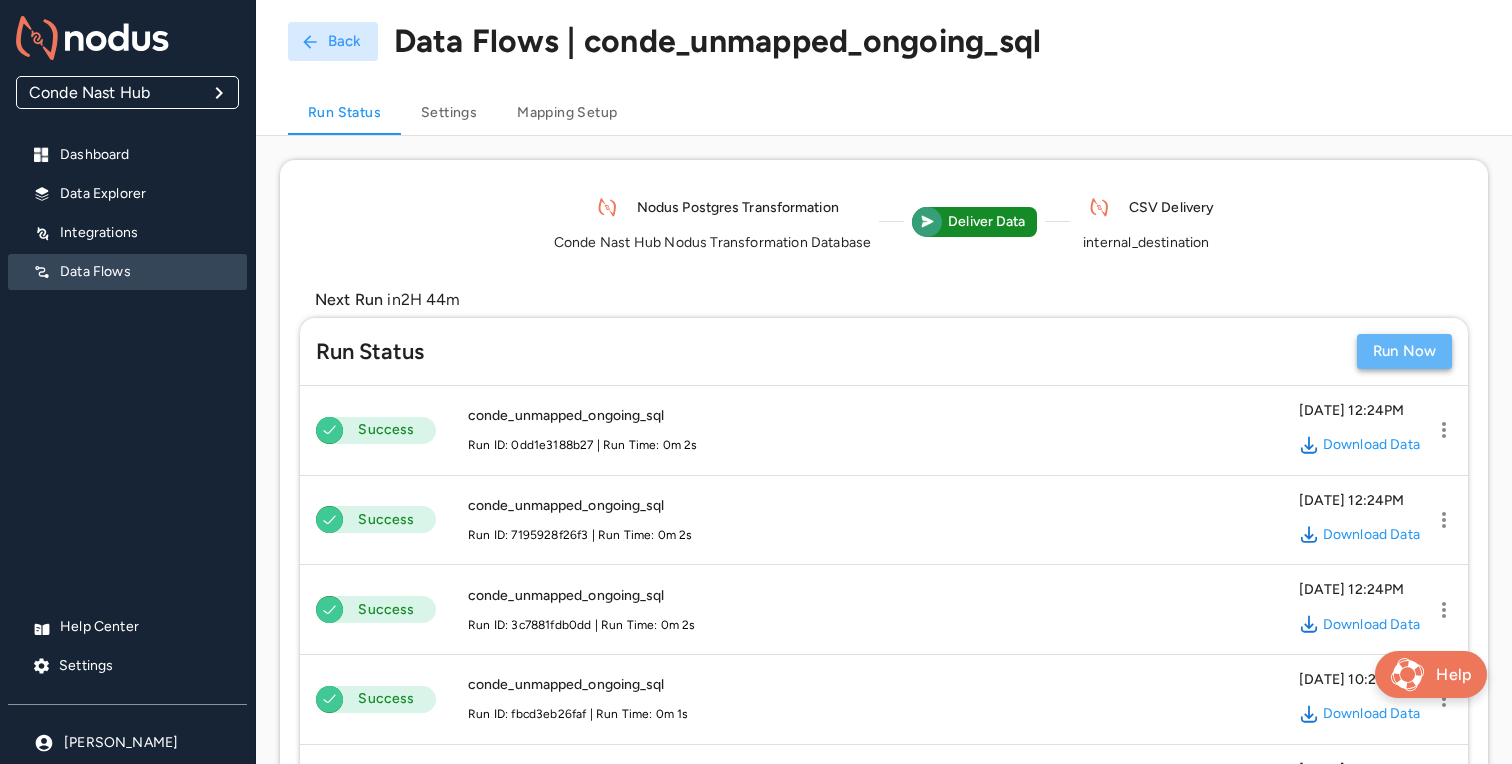 click on "Run Now" at bounding box center [1404, 351] 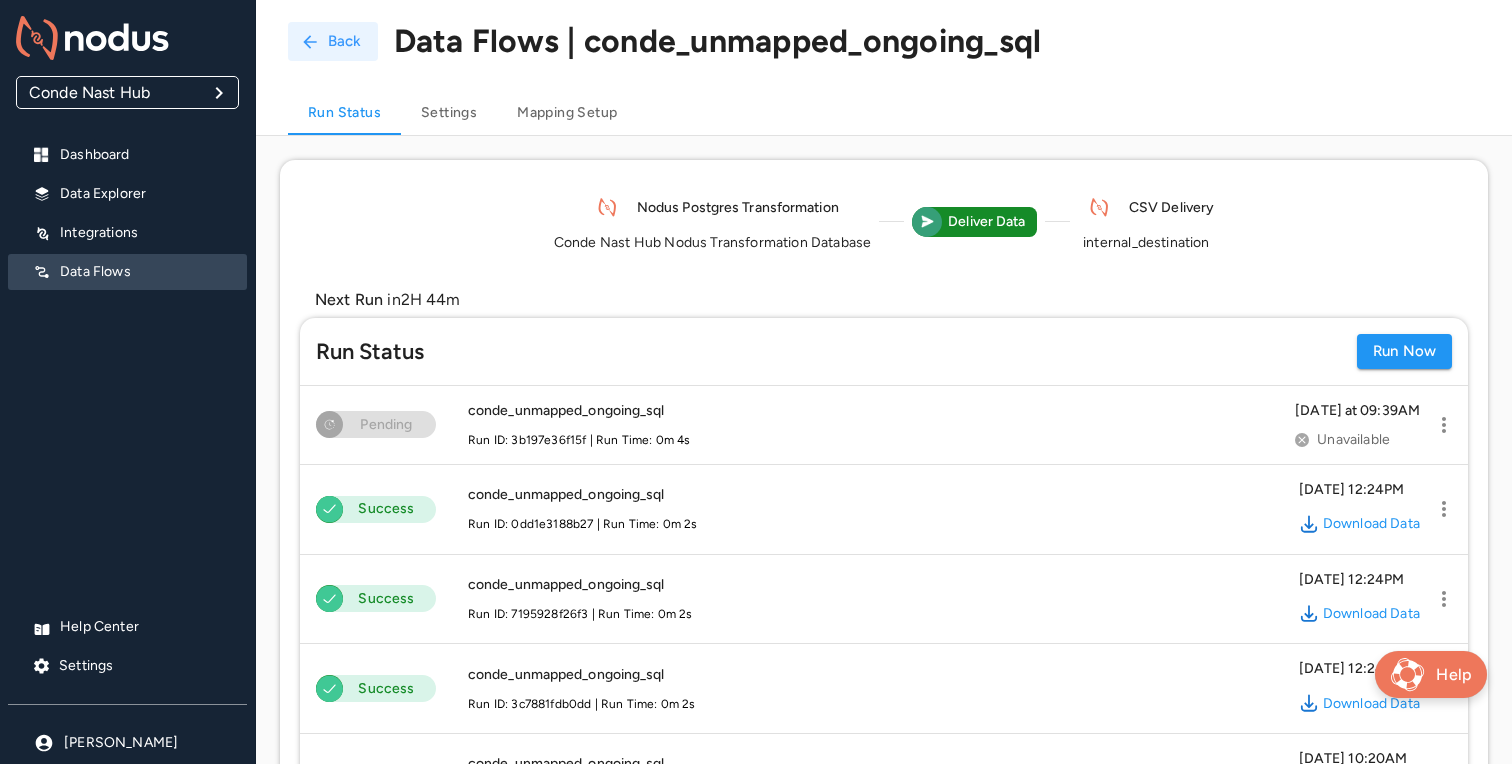 click 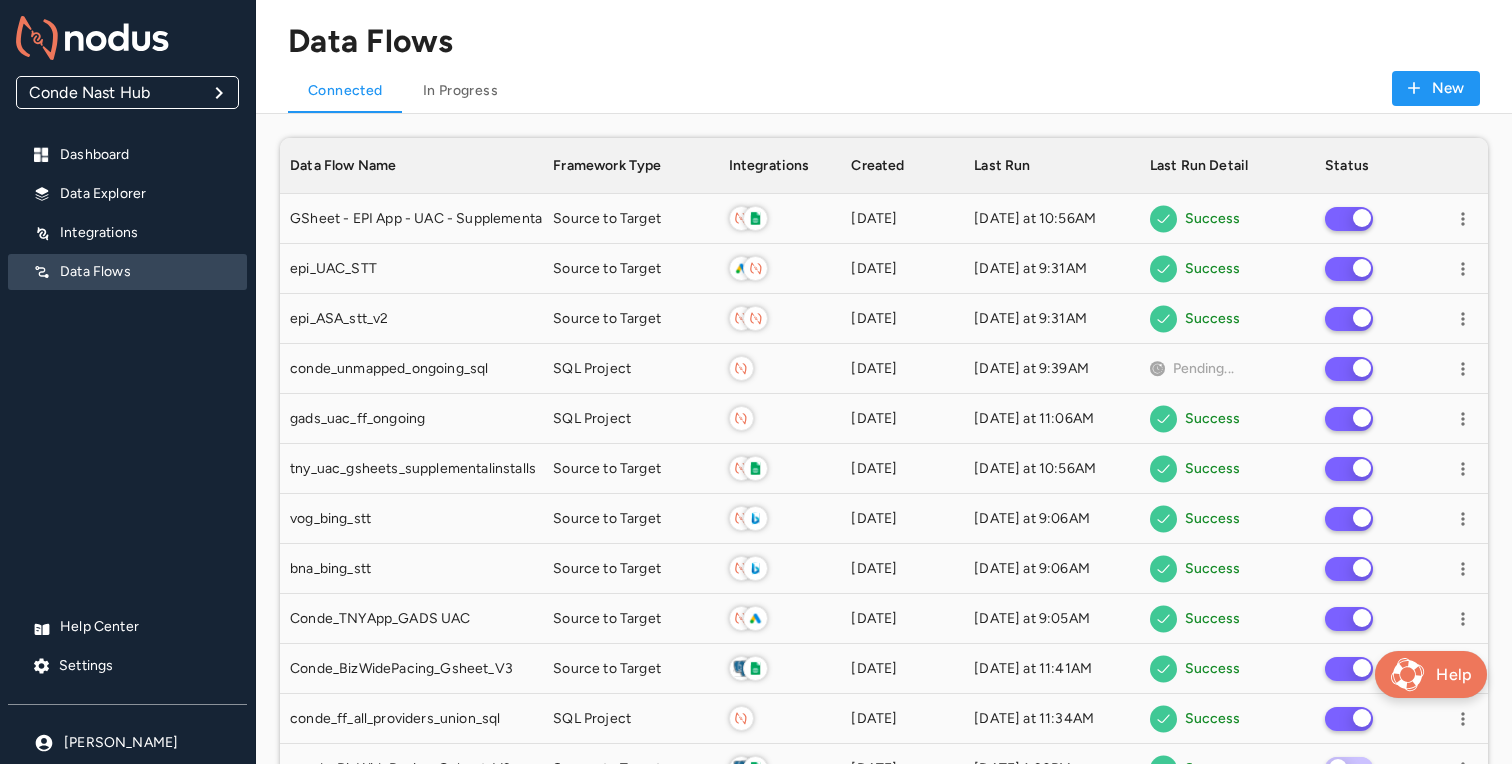 scroll, scrollTop: 1, scrollLeft: 1, axis: both 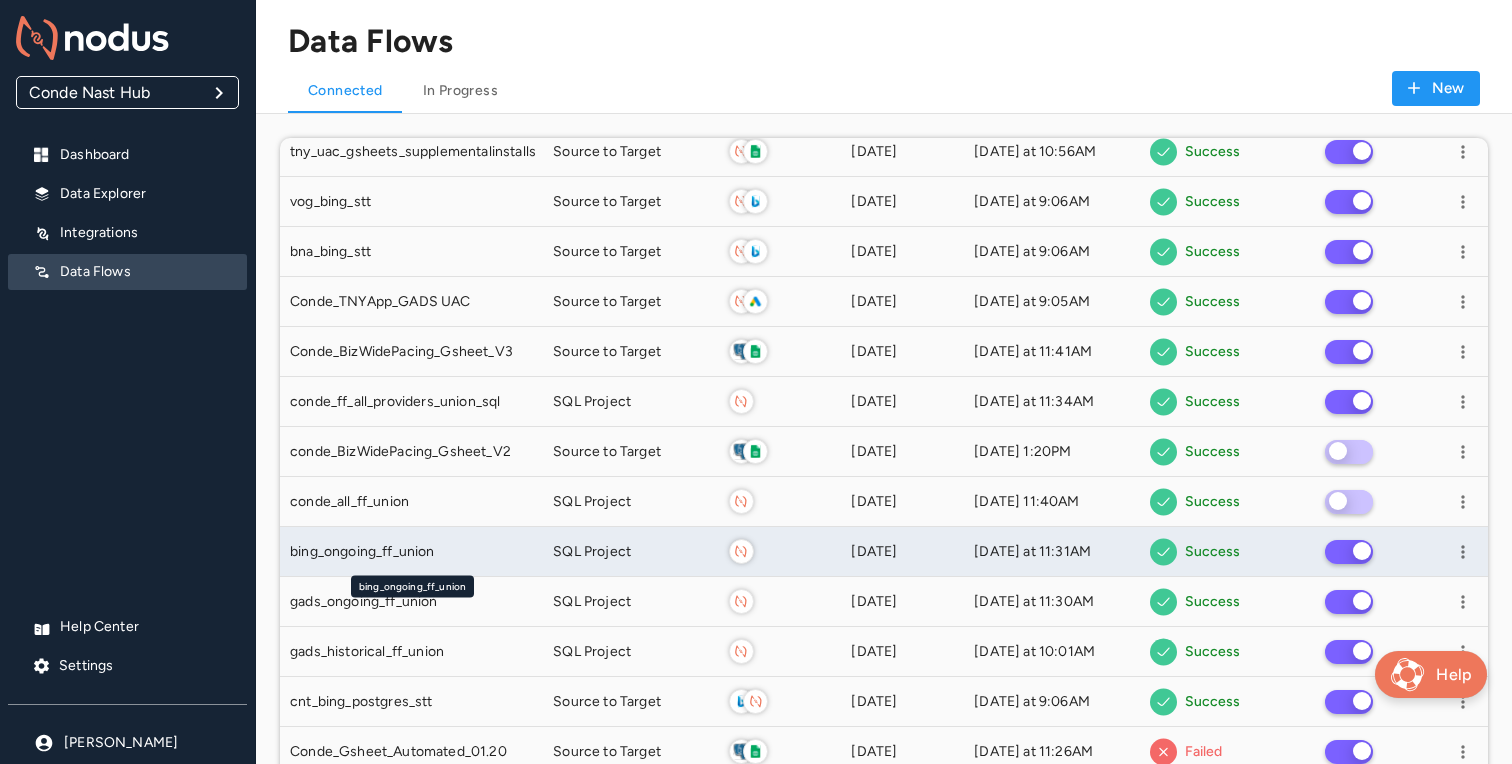 click on "bing_ongoing_ff_union" at bounding box center [411, 552] 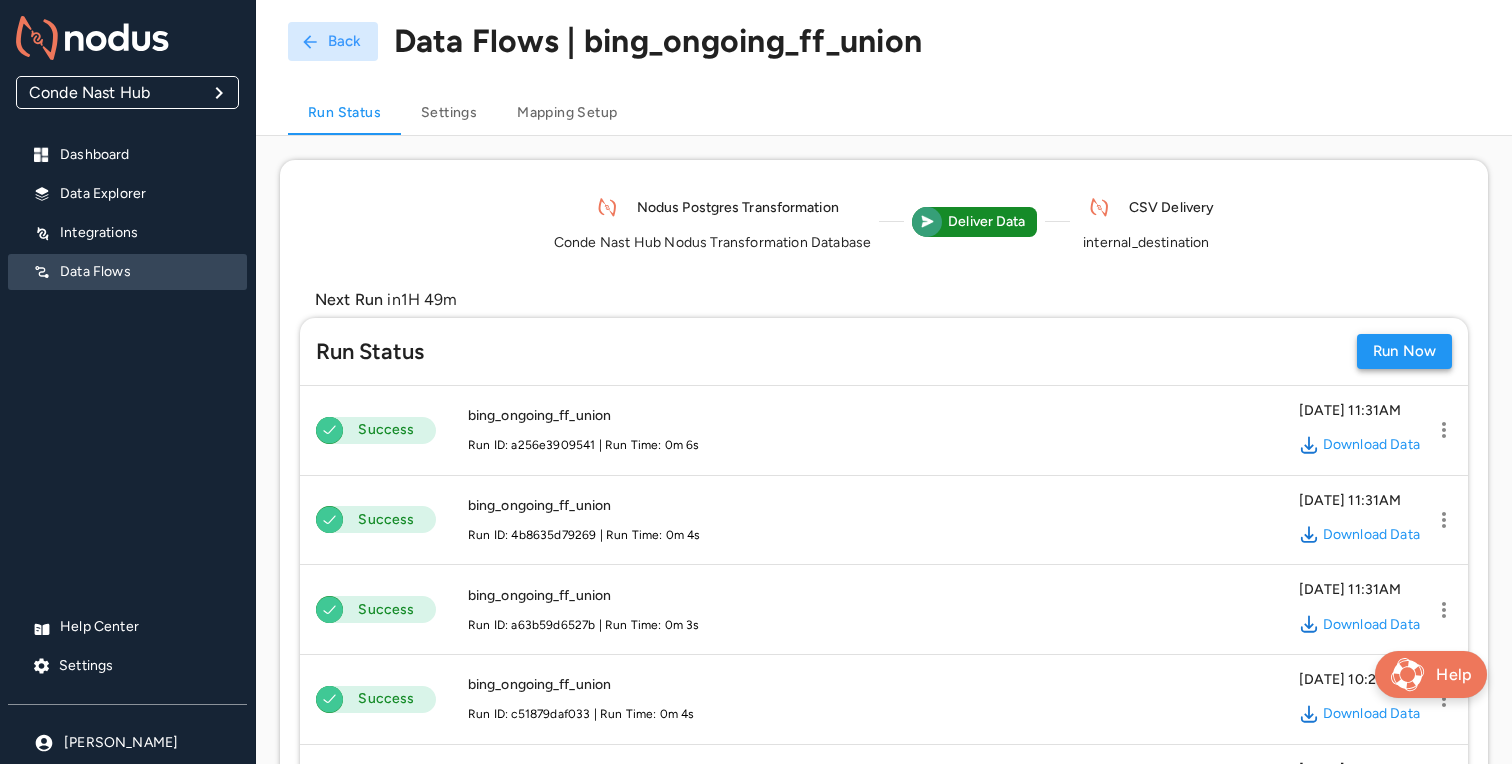 click on "Run Now" at bounding box center [1404, 351] 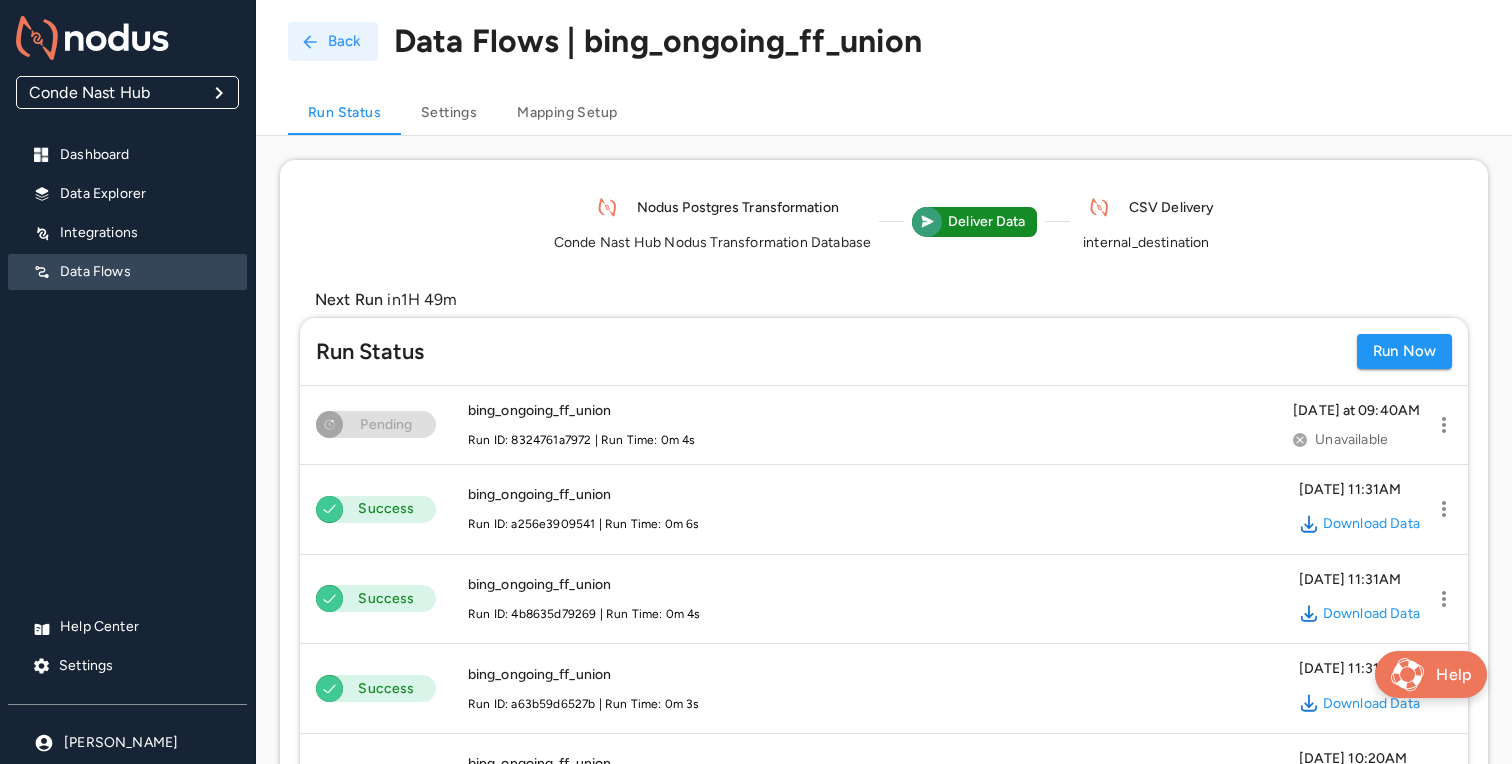 click 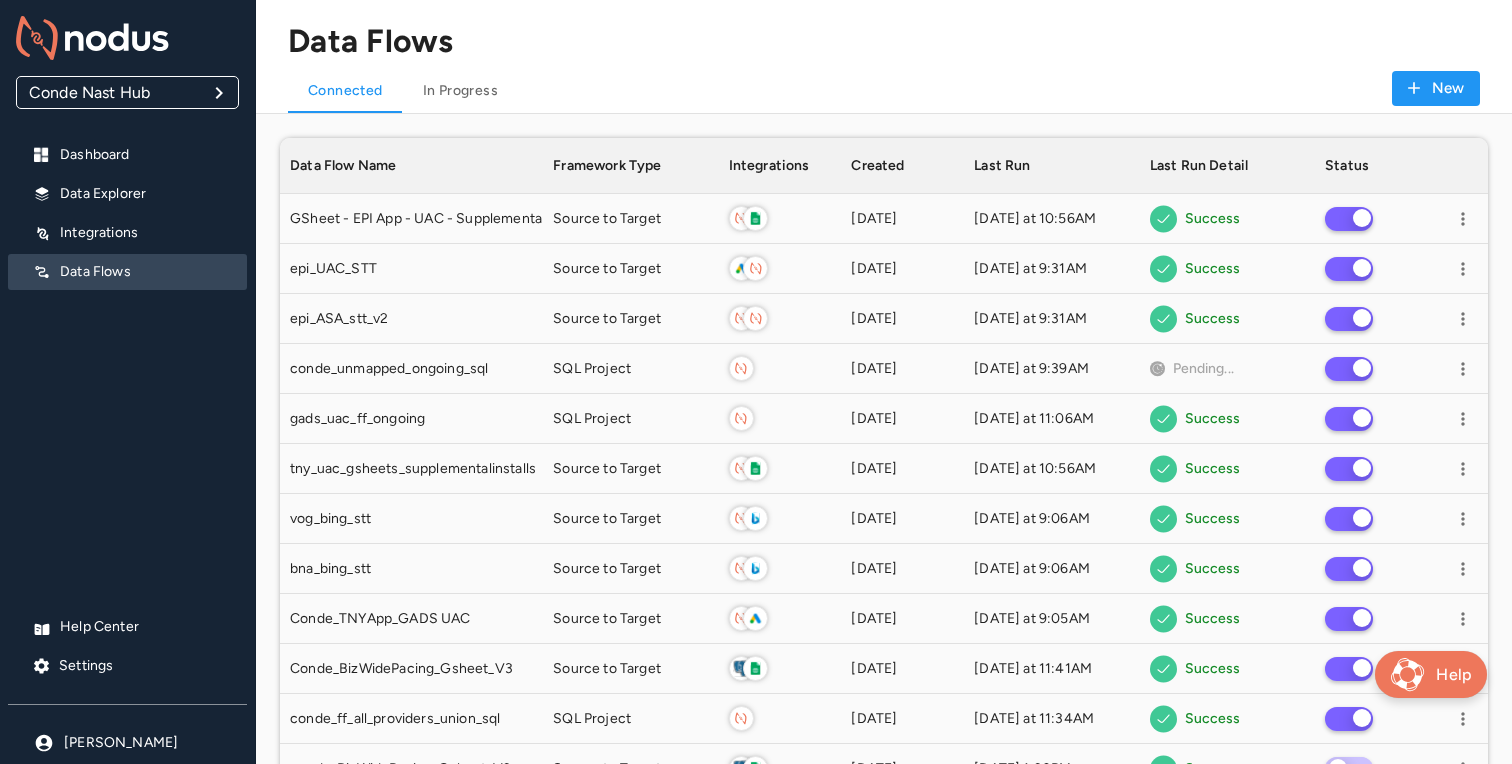 scroll, scrollTop: 1, scrollLeft: 1, axis: both 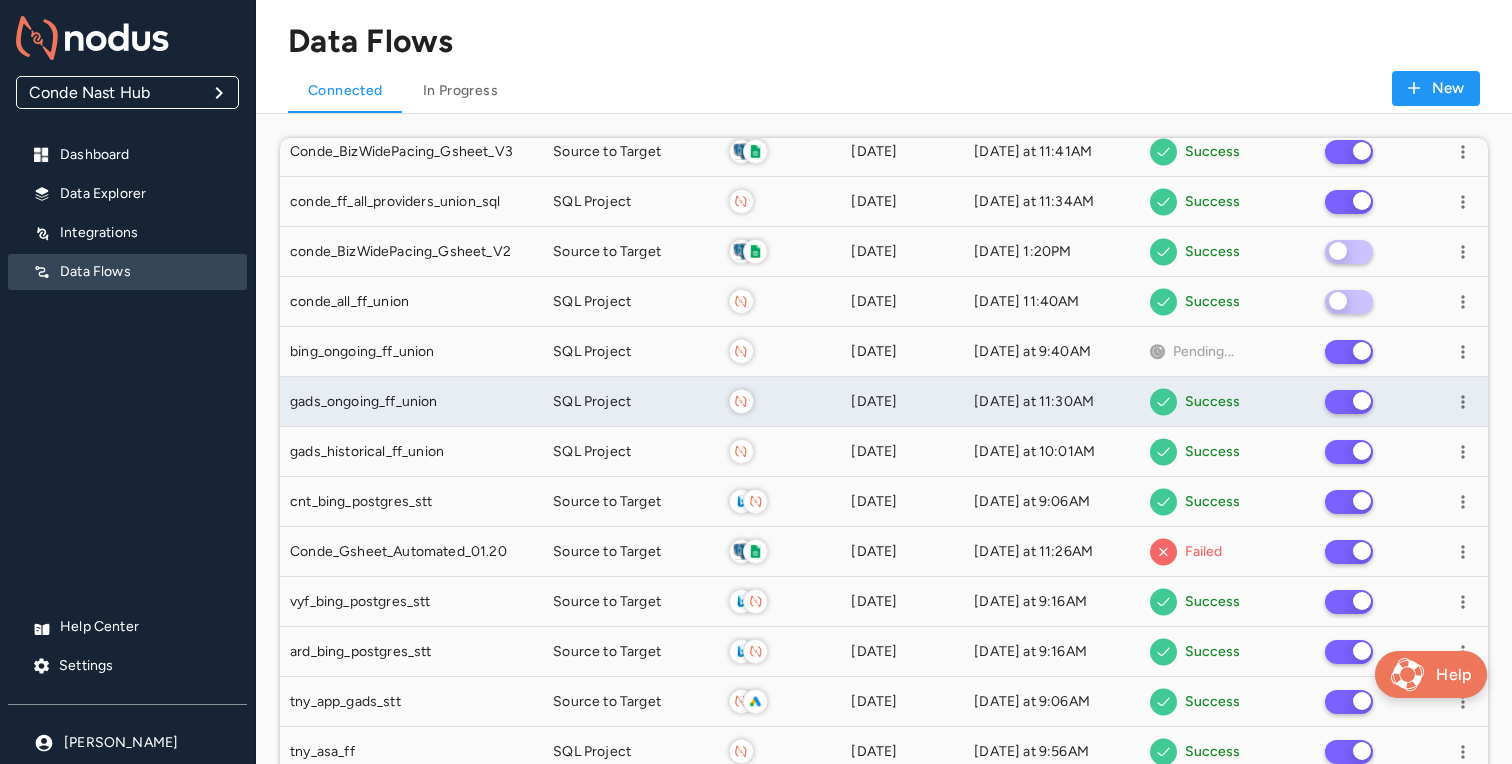 click on "SQL Project" at bounding box center [630, 402] 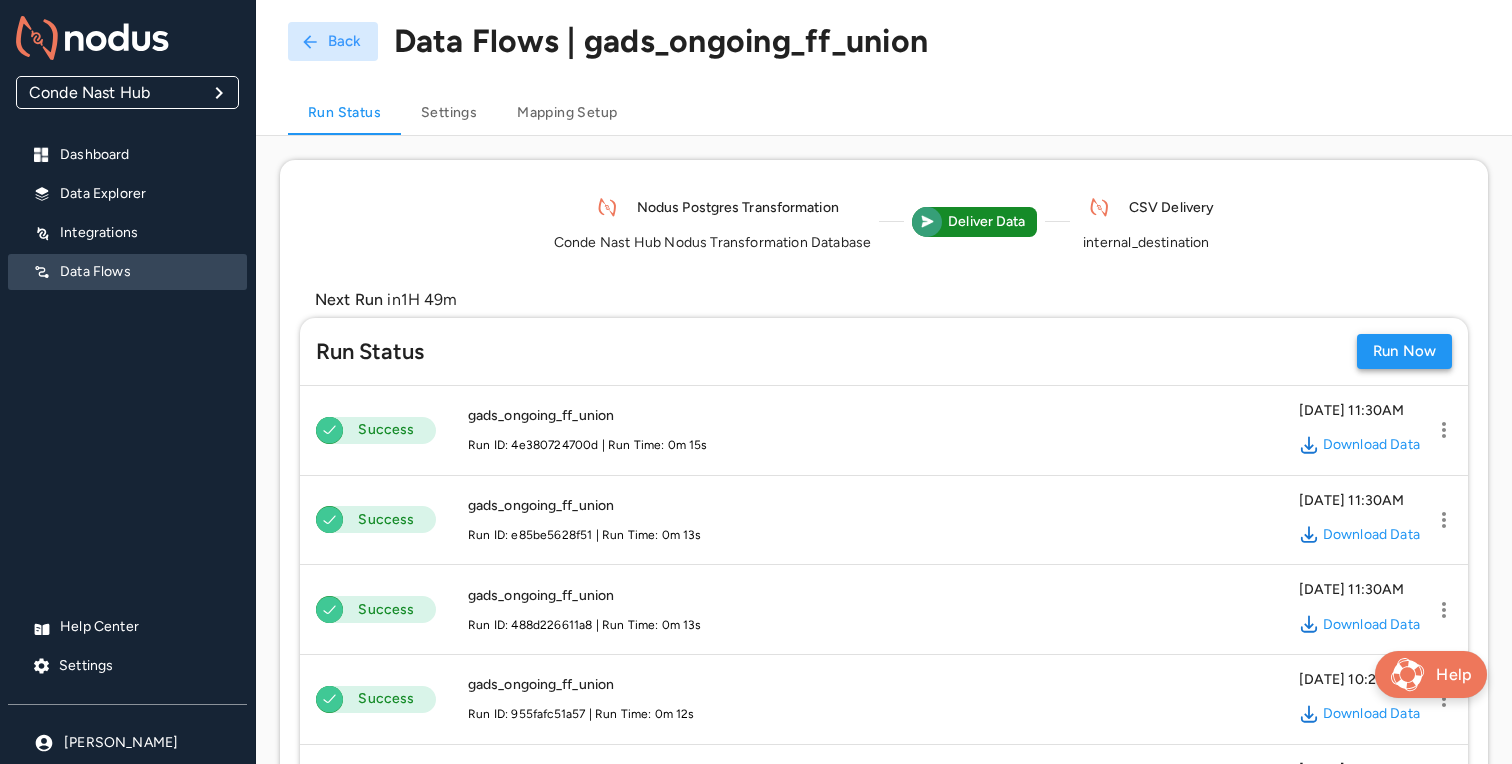 click on "Run Now" at bounding box center (1404, 351) 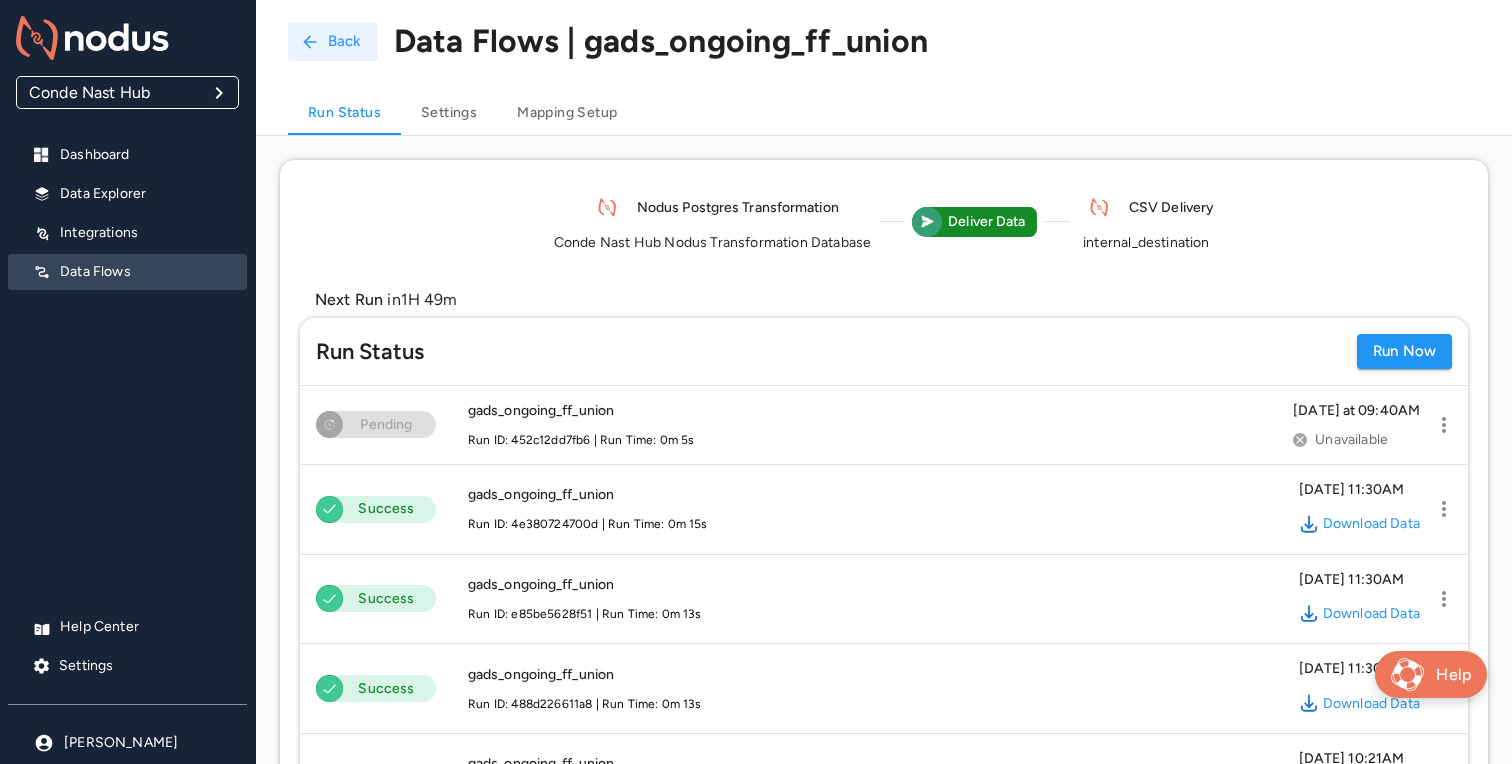 click on "Back" at bounding box center [333, 41] 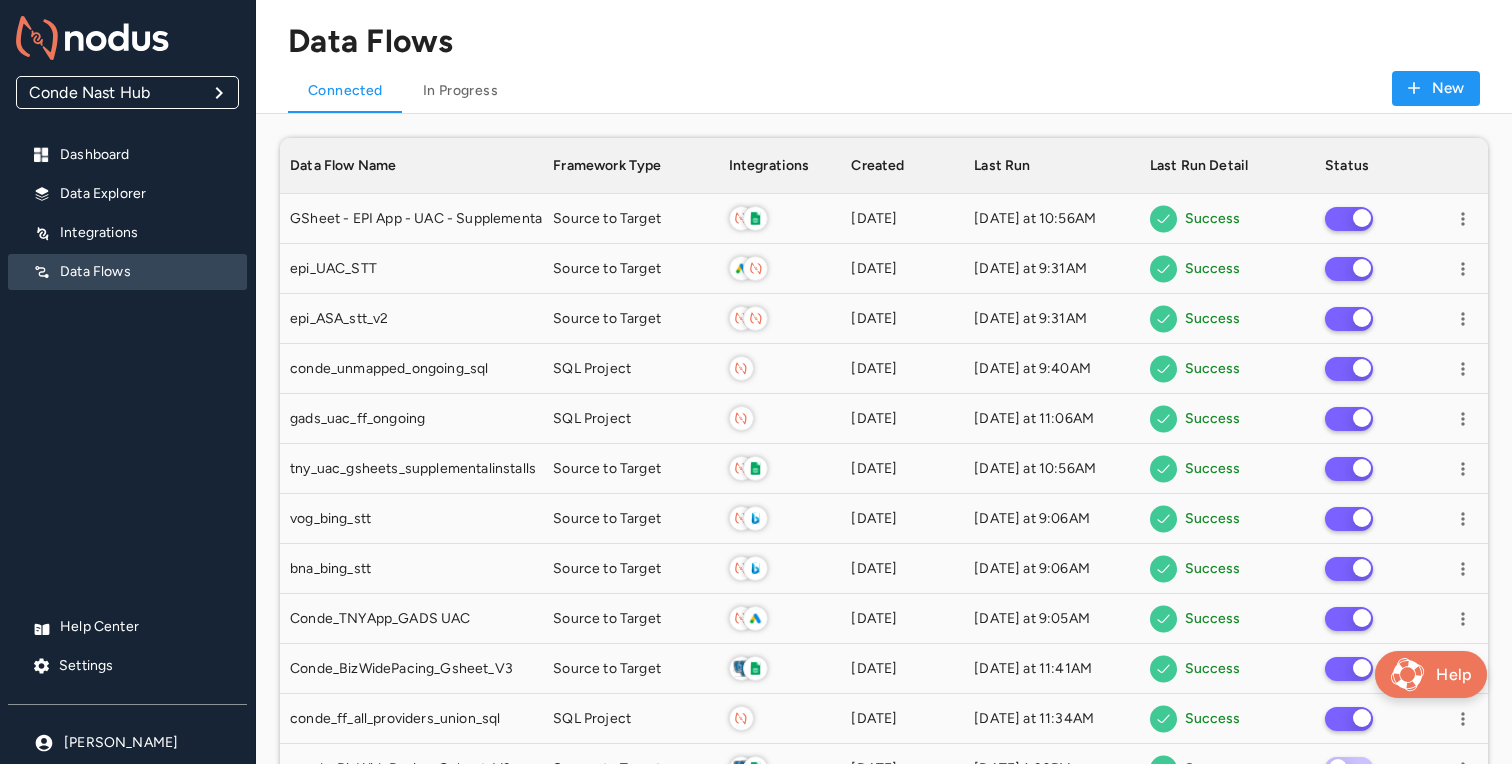 scroll, scrollTop: 1, scrollLeft: 1, axis: both 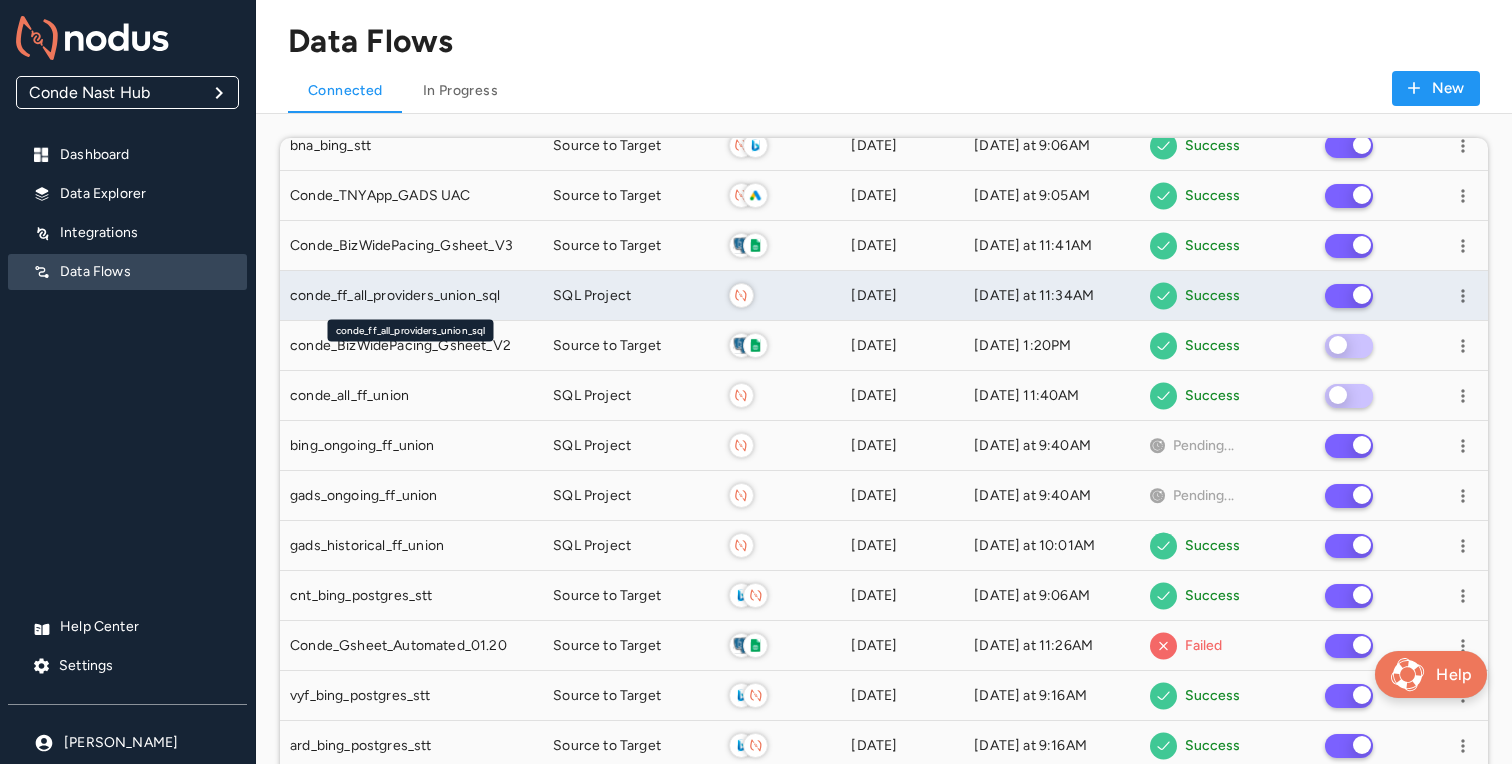 click on "conde_ff_all_providers_union_sql" at bounding box center [395, 296] 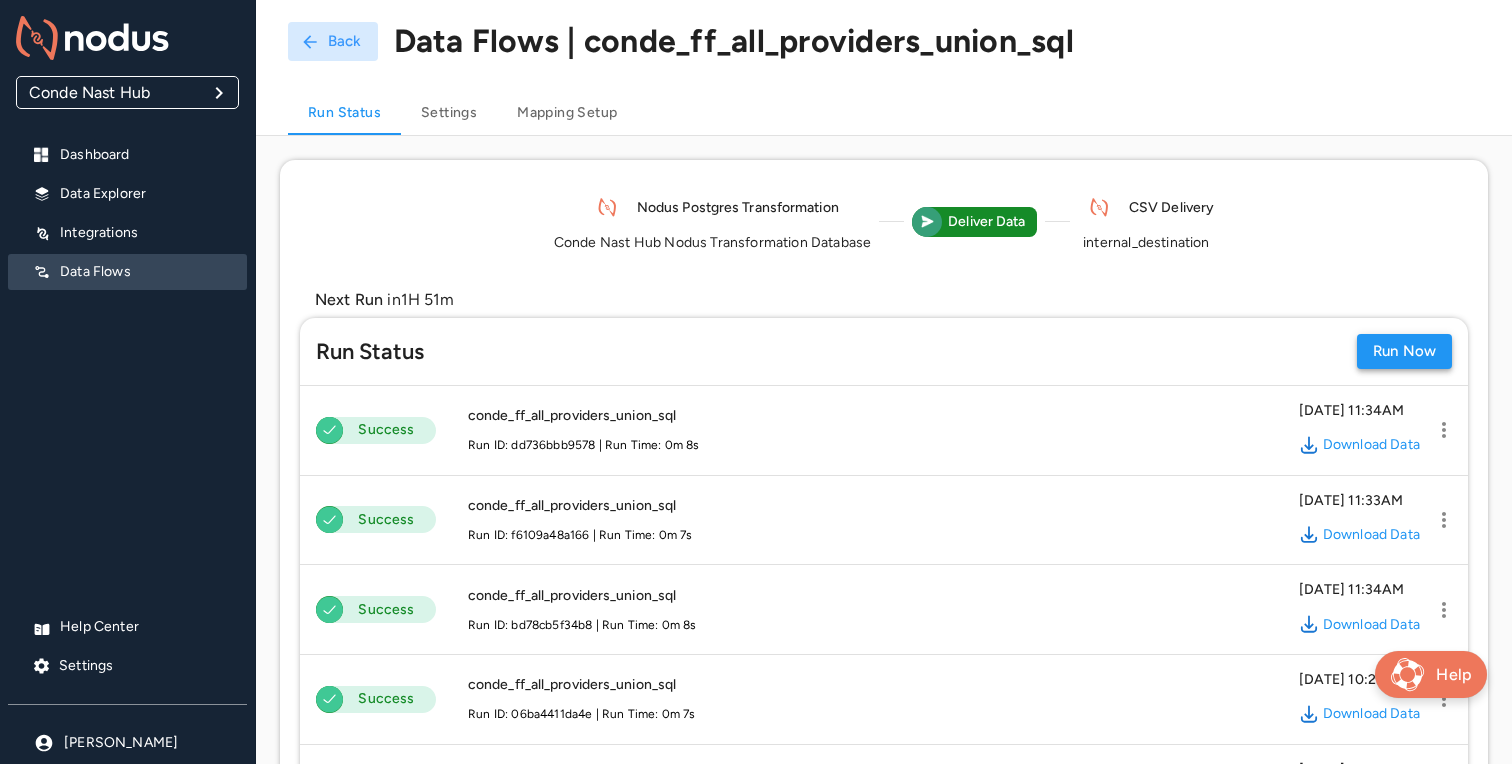 click on "Run Now" at bounding box center [1404, 351] 